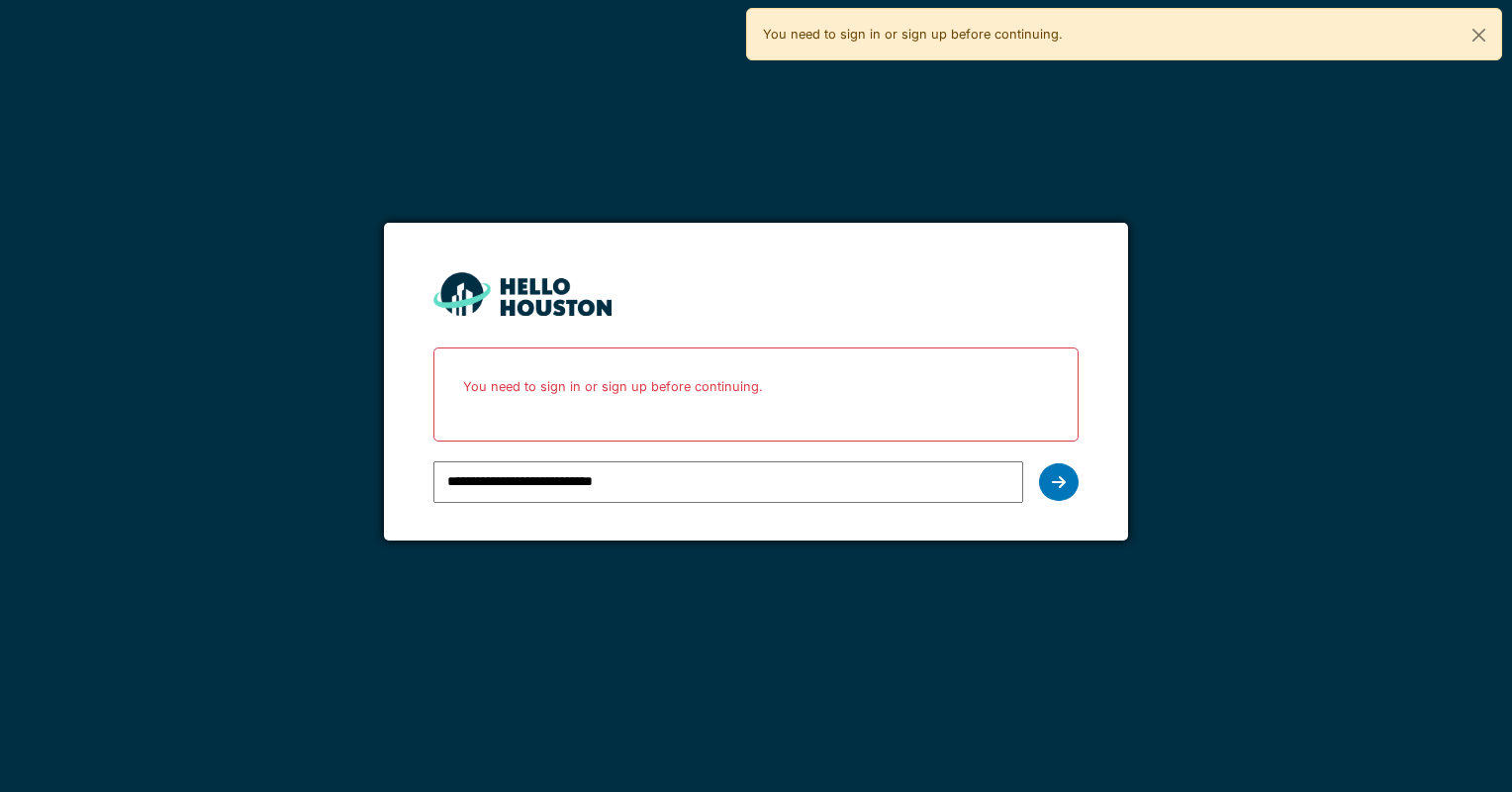 scroll, scrollTop: 0, scrollLeft: 0, axis: both 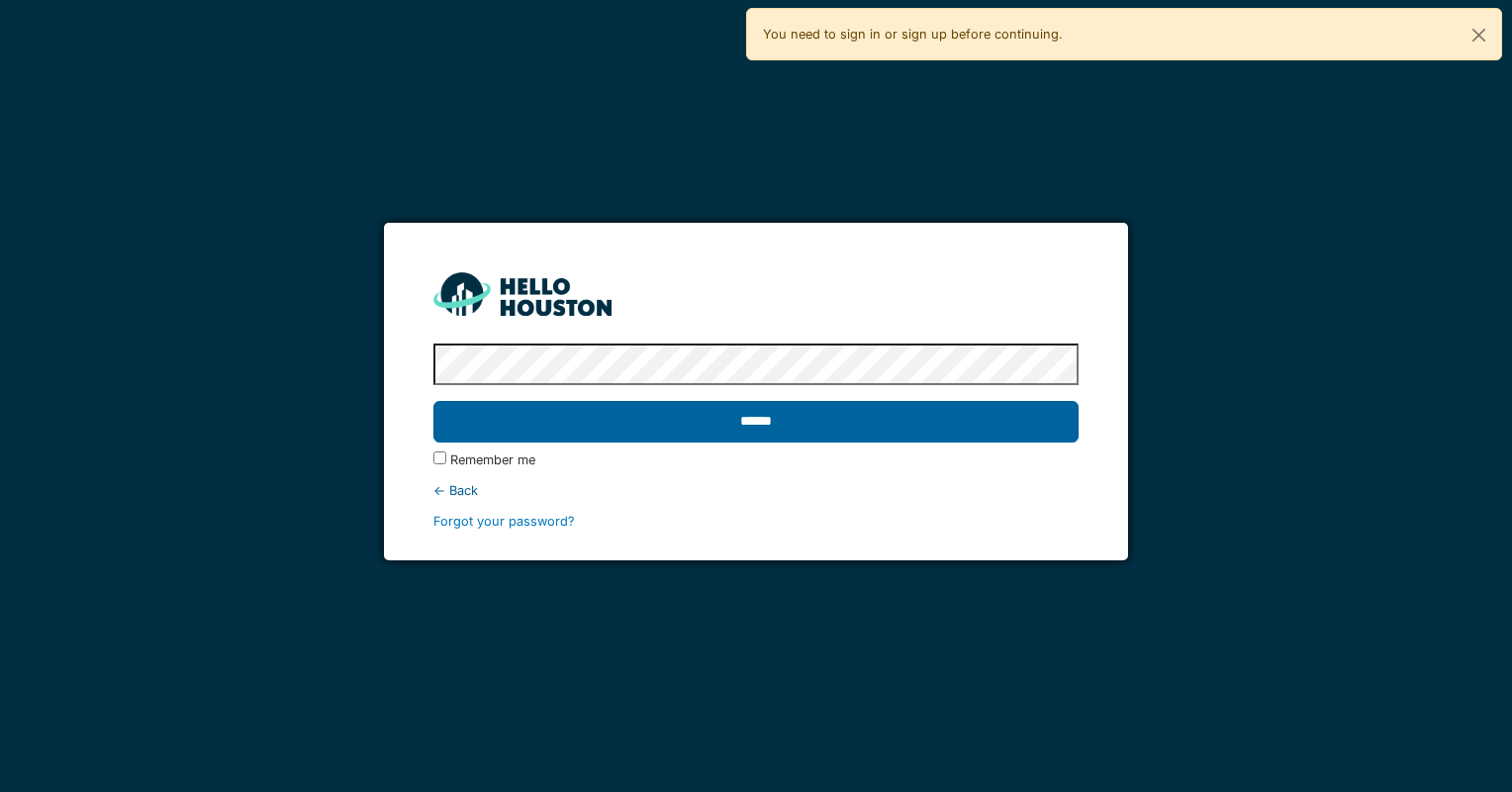 click on "******" at bounding box center (755, 422) 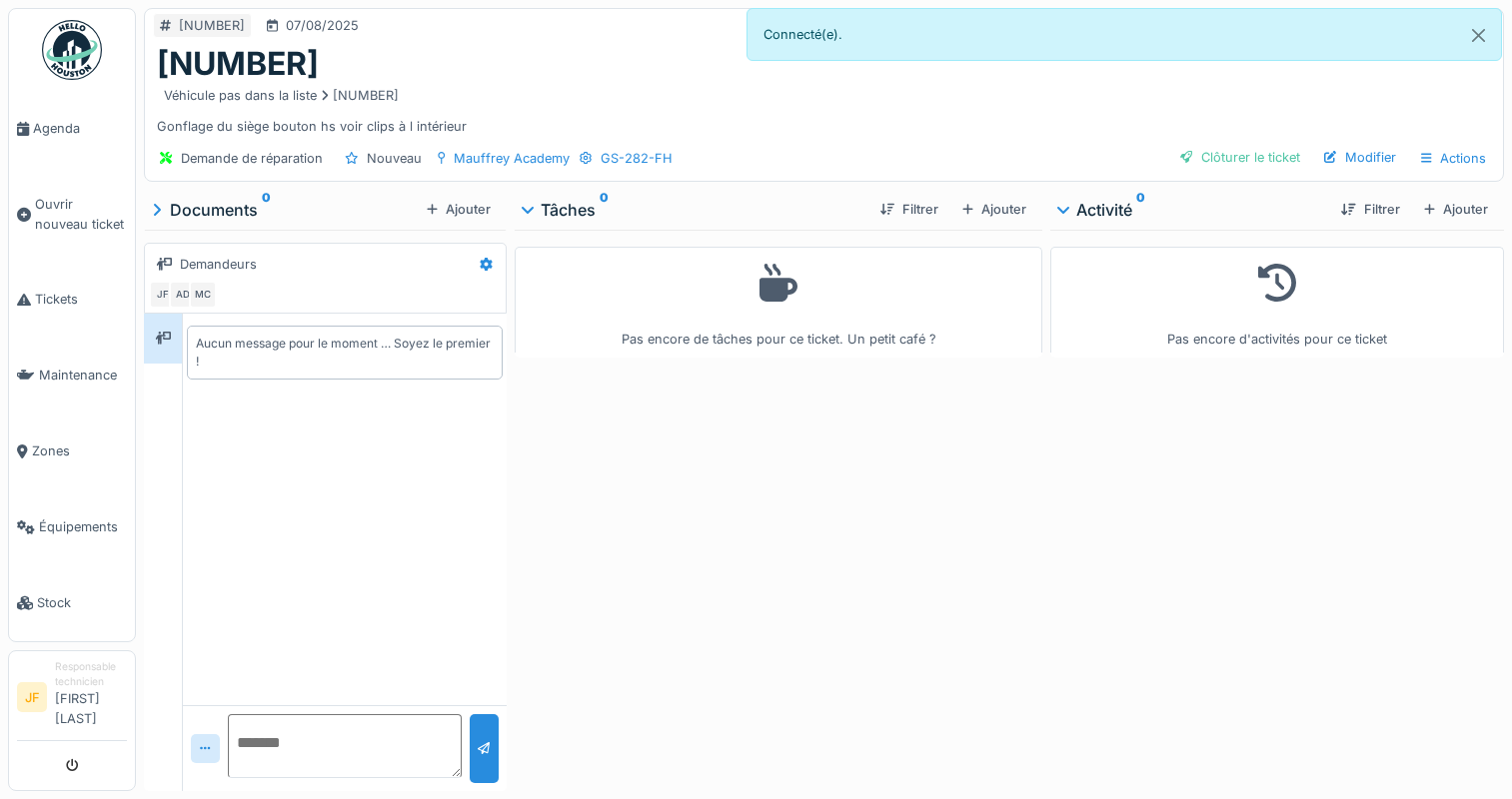 scroll, scrollTop: 0, scrollLeft: 0, axis: both 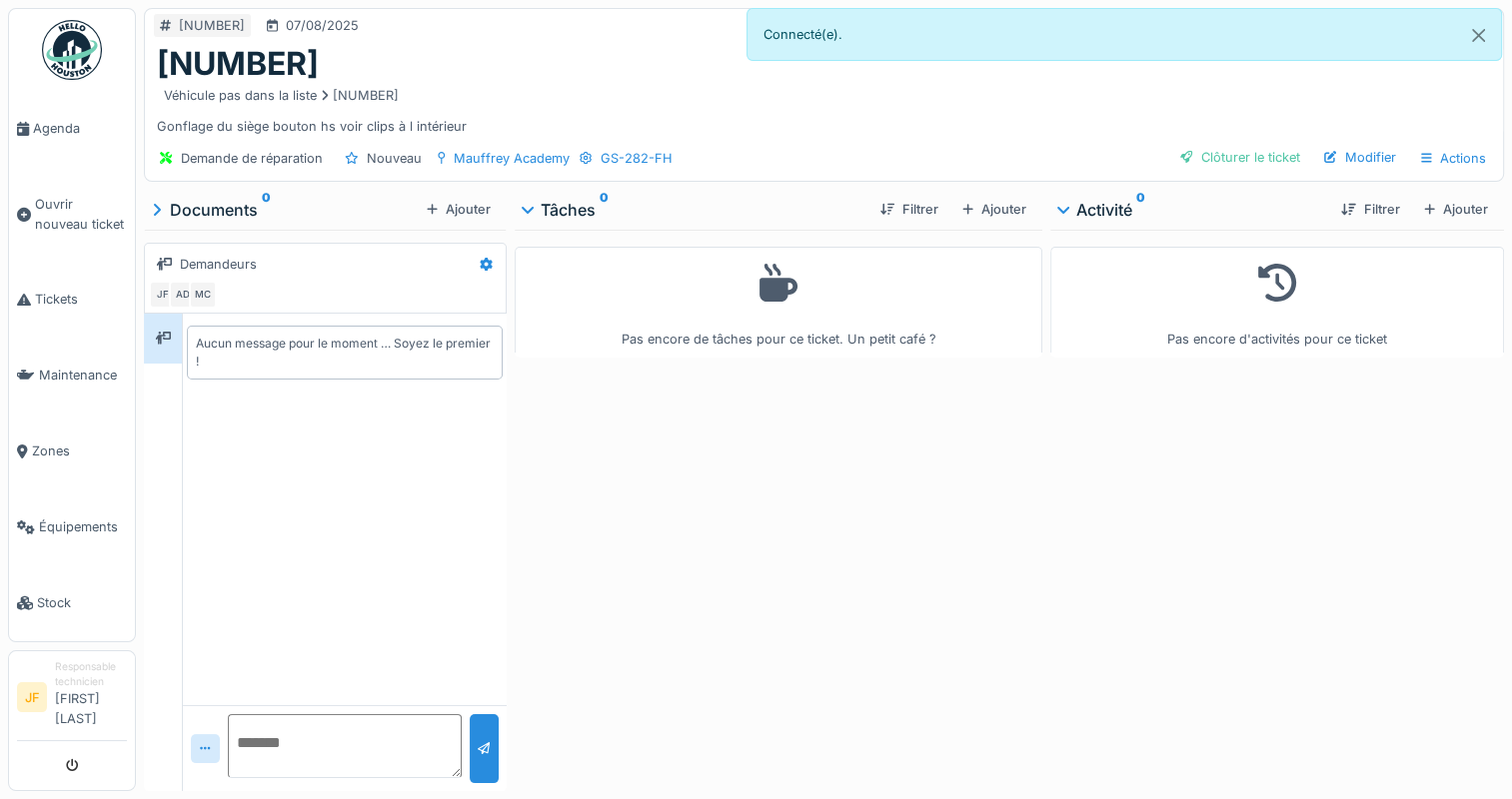 click on "Pas encore de tâches pour ce ticket. Un petit café ?" at bounding box center (778, 506) 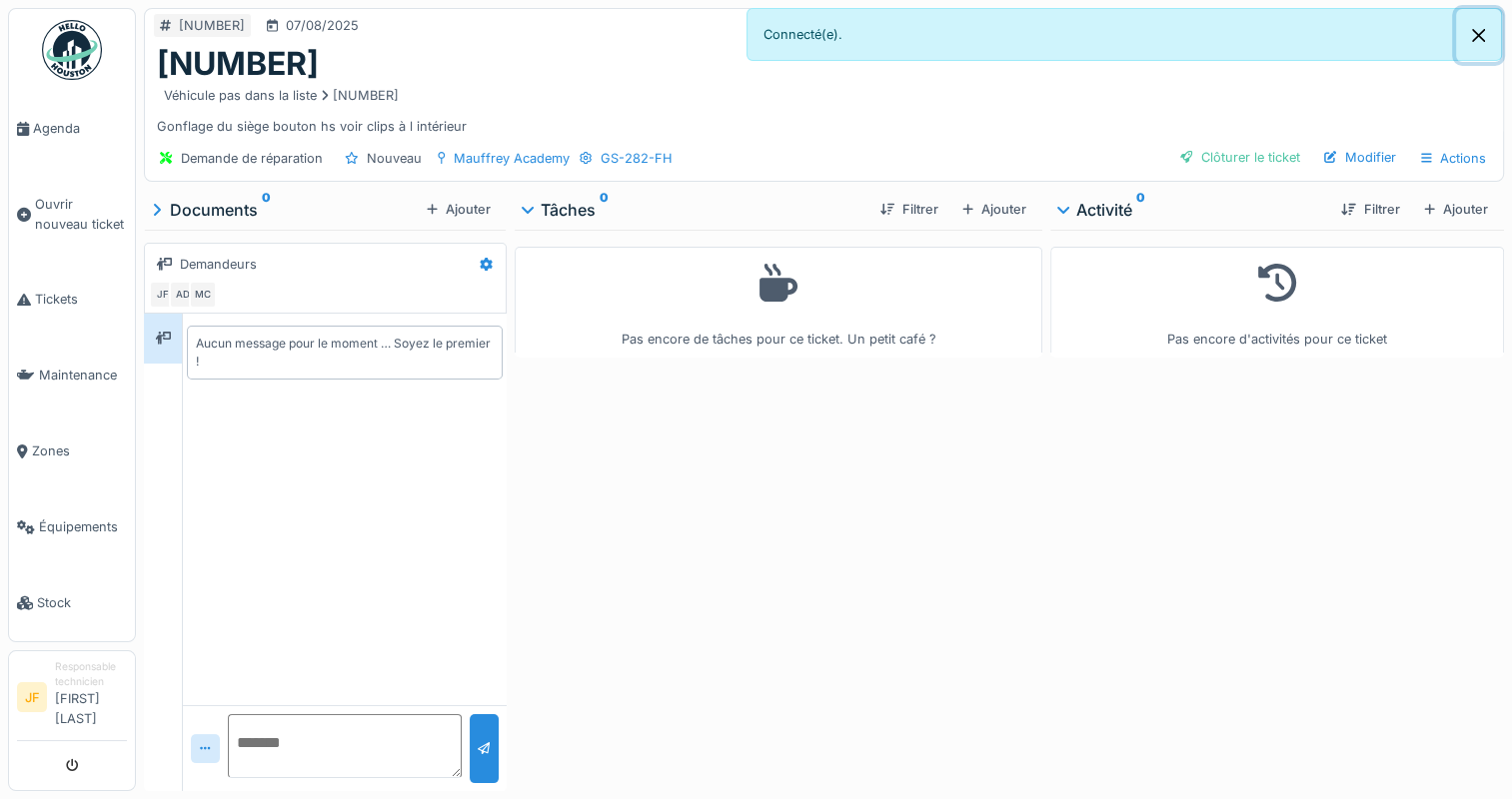 click at bounding box center [1478, 35] 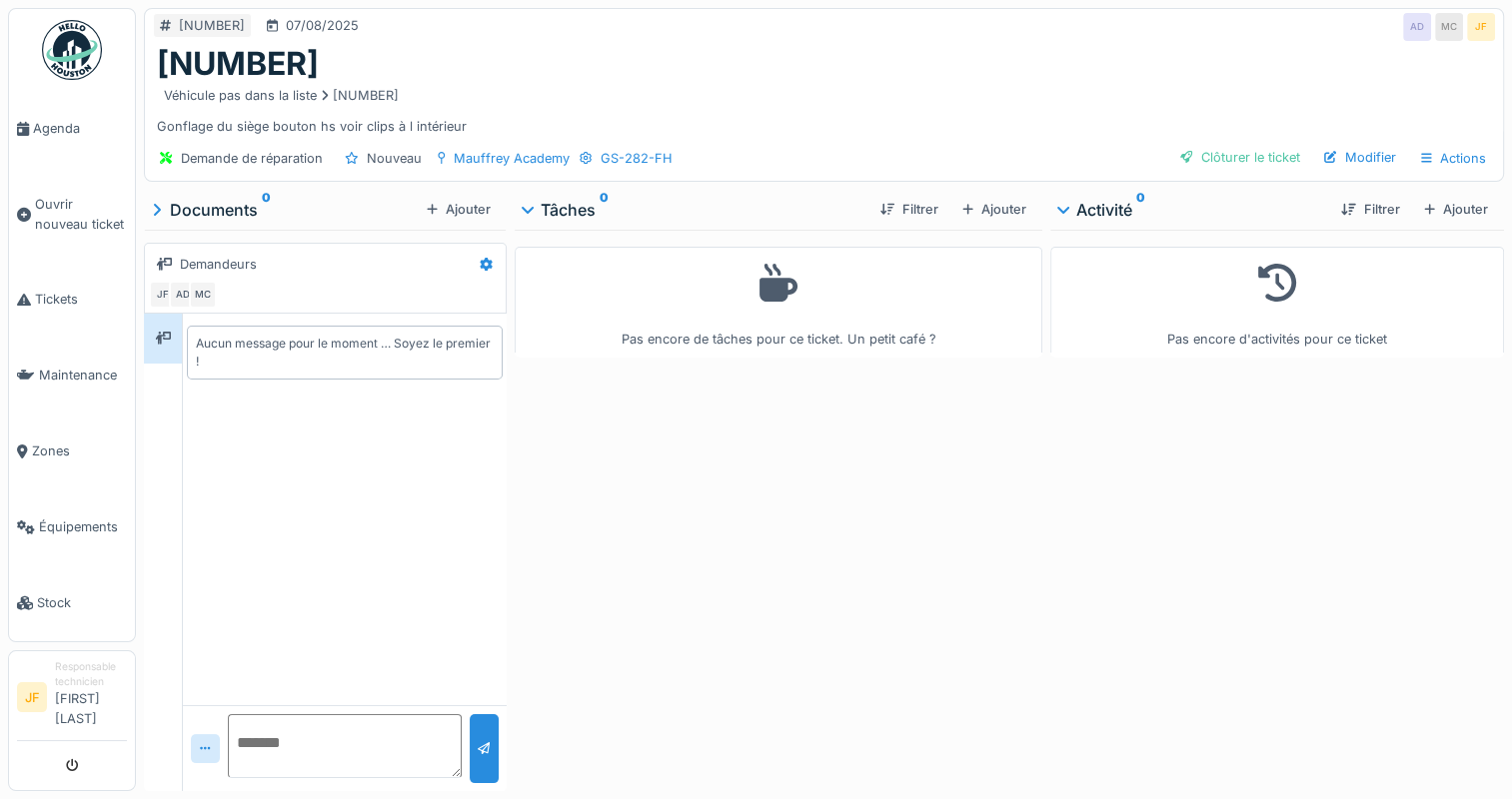 click on "Pas encore de tâches pour ce ticket. Un petit café ?" at bounding box center (778, 506) 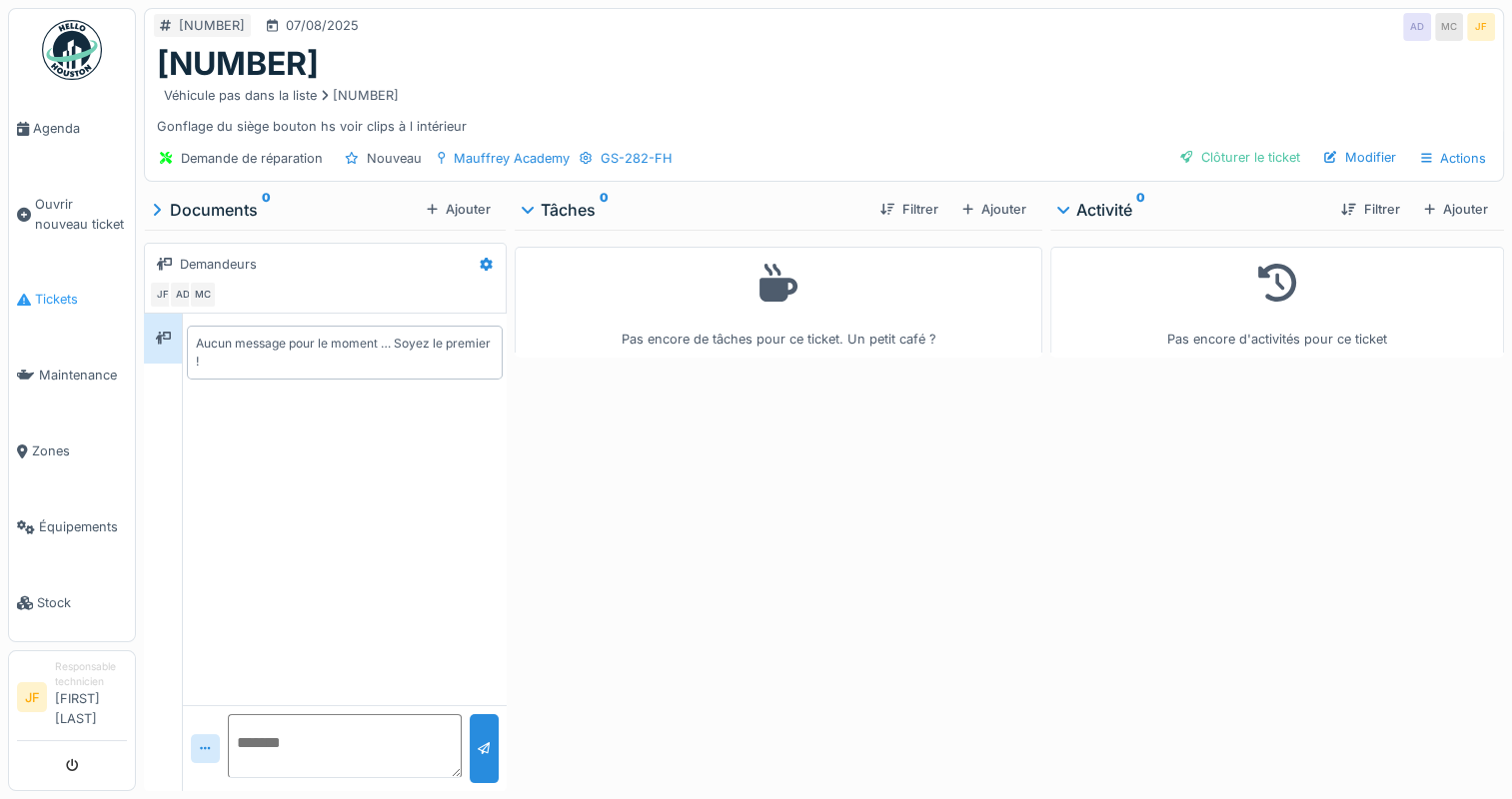 click on "Tickets" at bounding box center [81, 299] 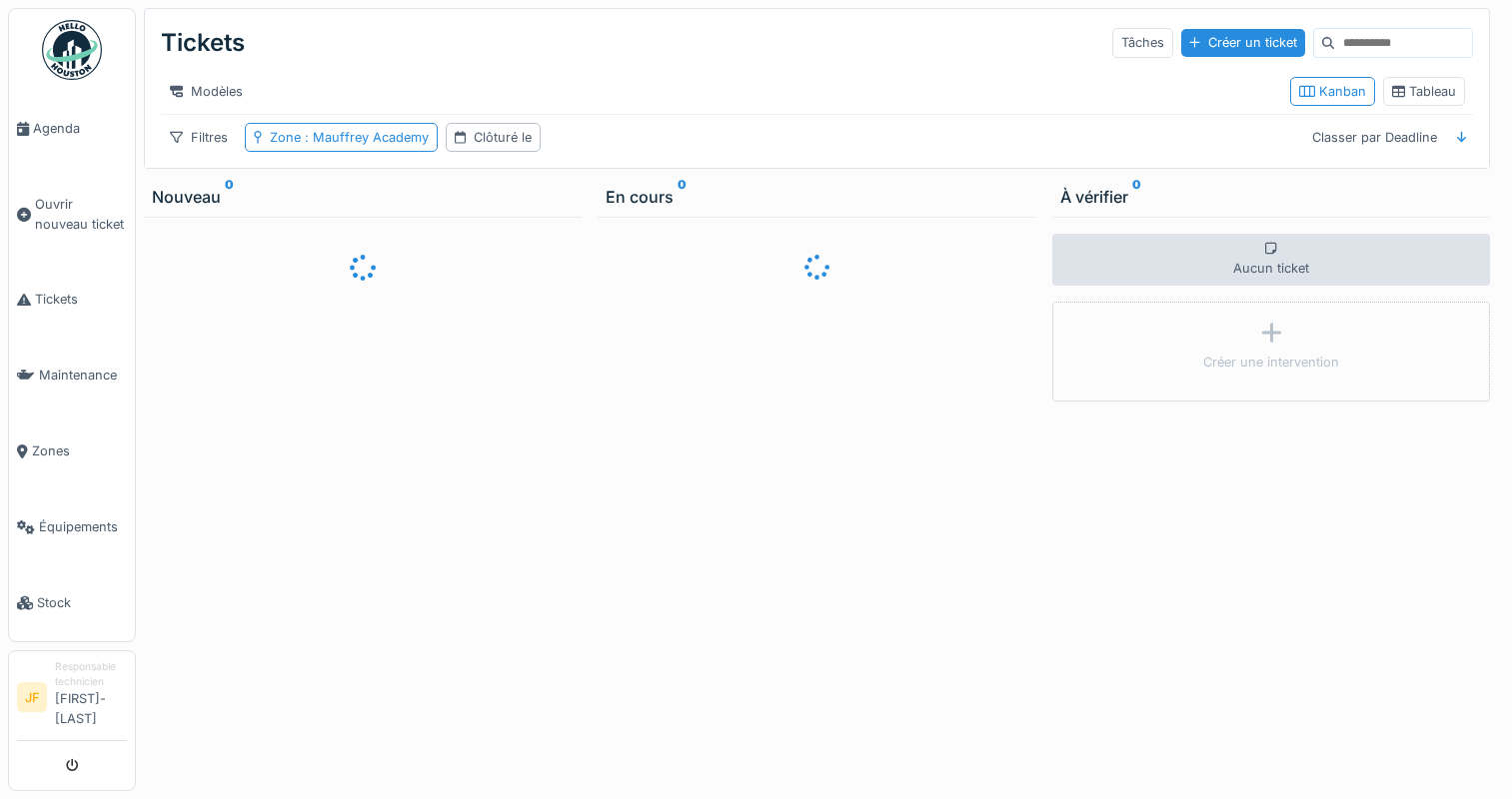 scroll, scrollTop: 0, scrollLeft: 0, axis: both 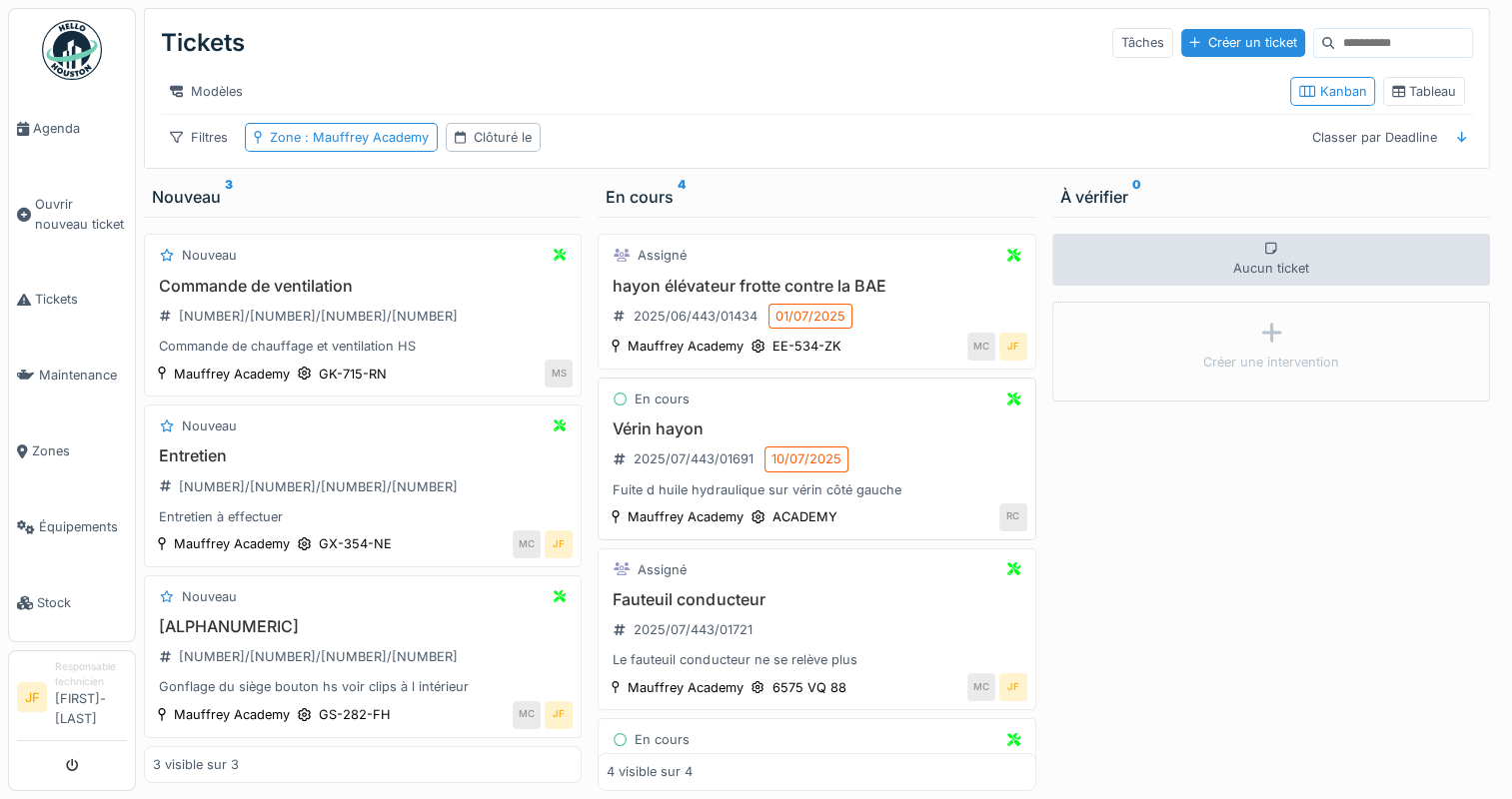 click on "Vérin hayon" at bounding box center (816, 428) 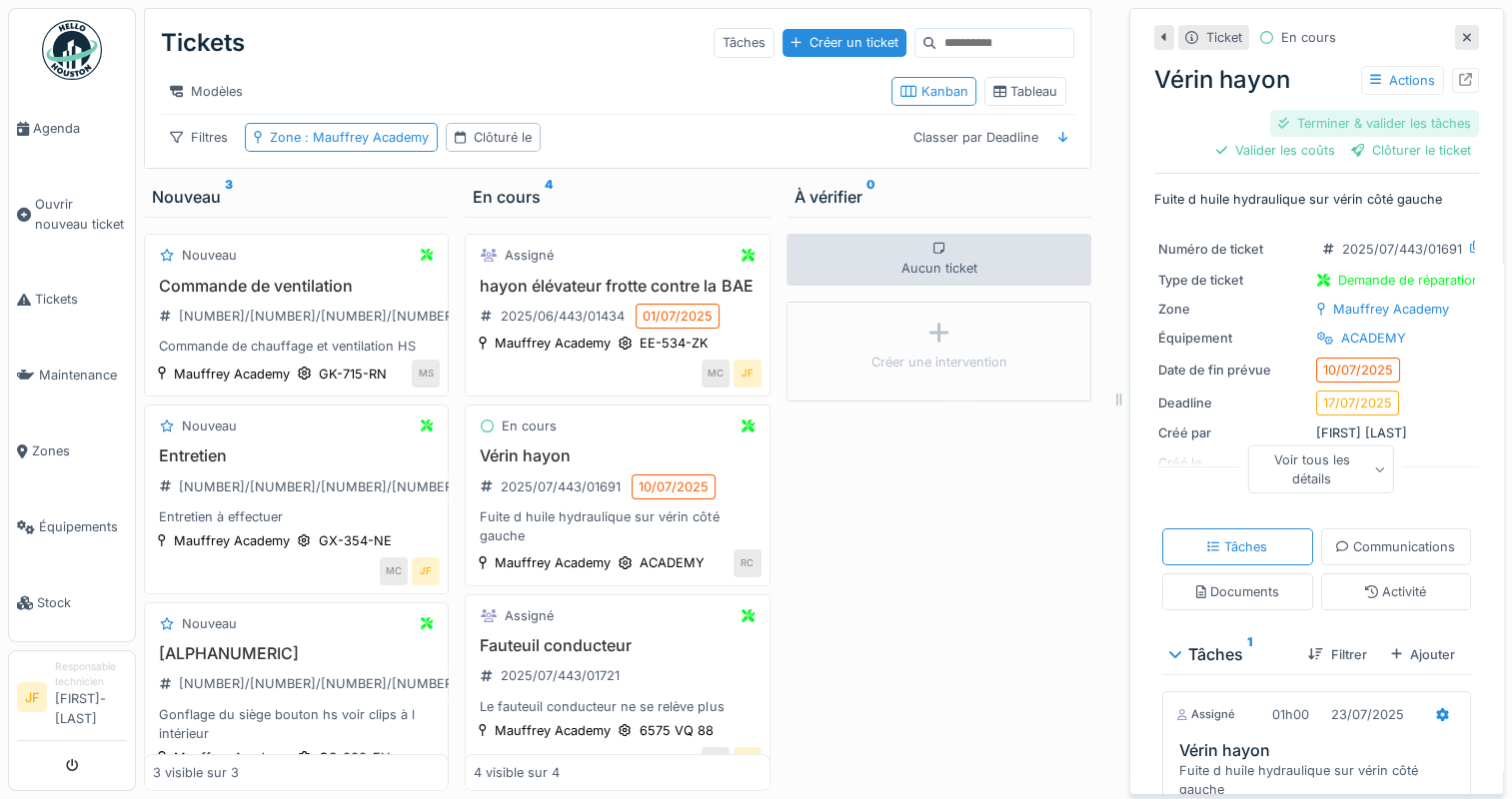 click on "Terminer & valider les tâches" at bounding box center (1374, 123) 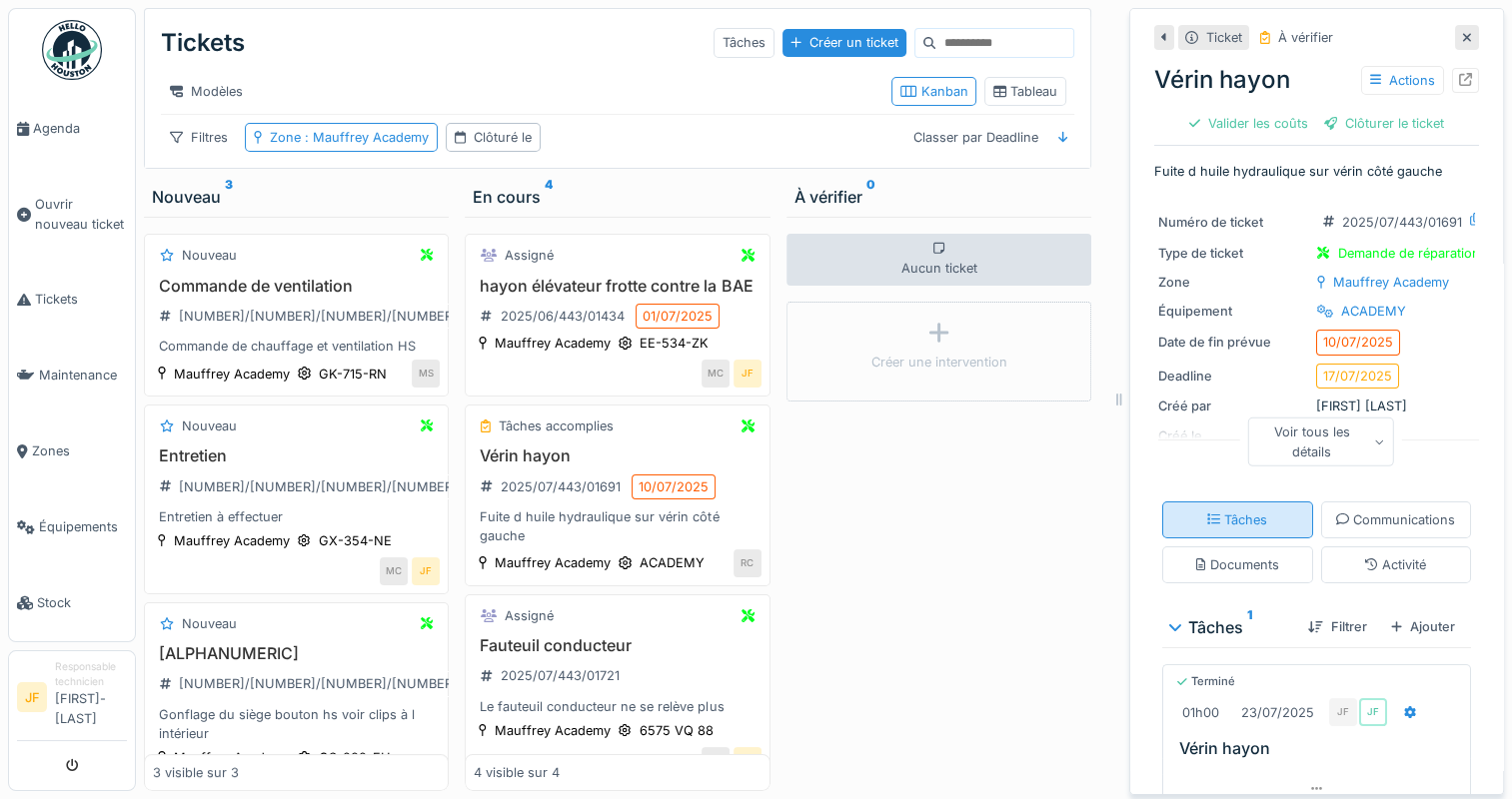 click on "Tâches" at bounding box center (1237, 519) 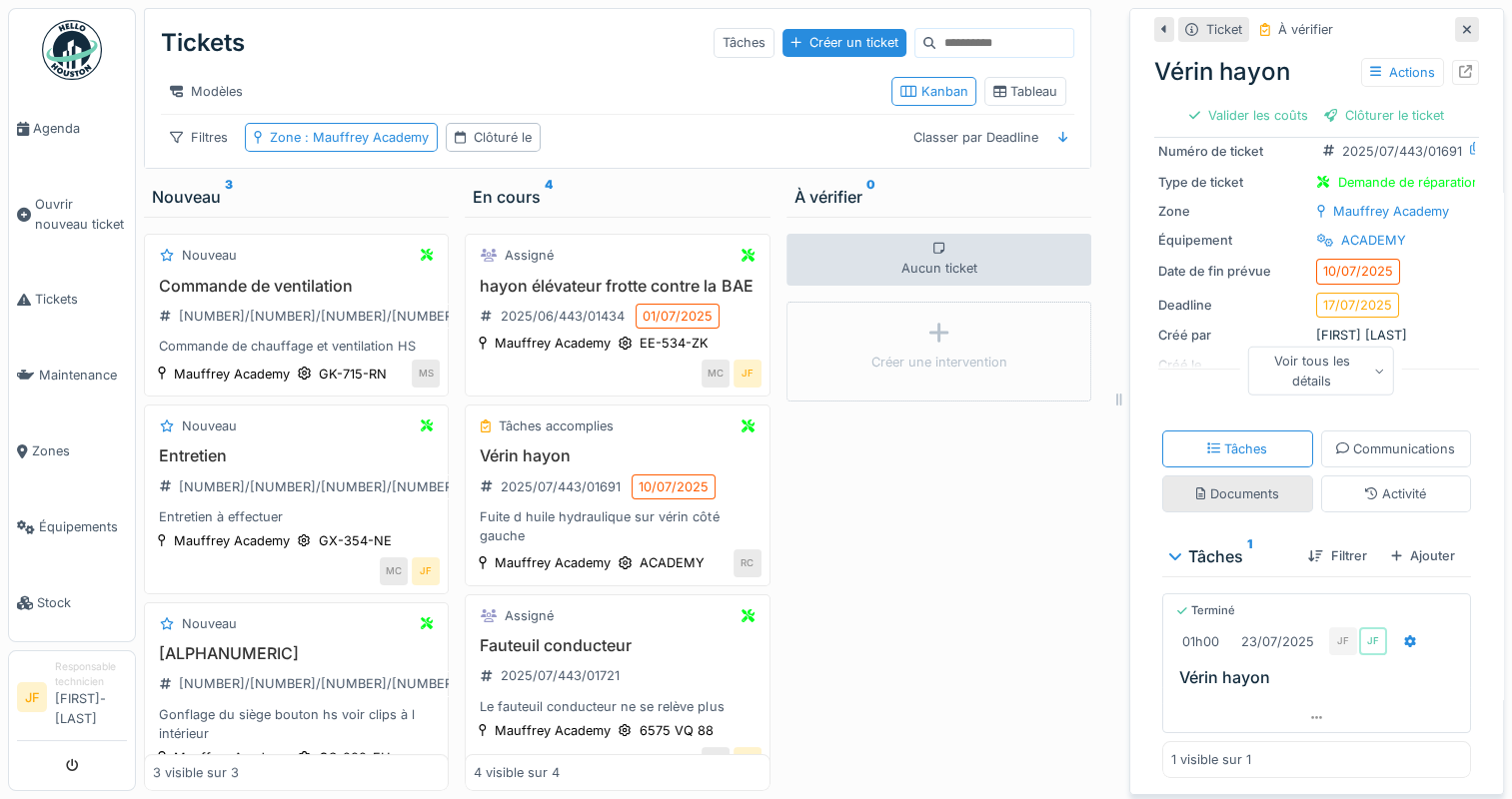 scroll, scrollTop: 160, scrollLeft: 0, axis: vertical 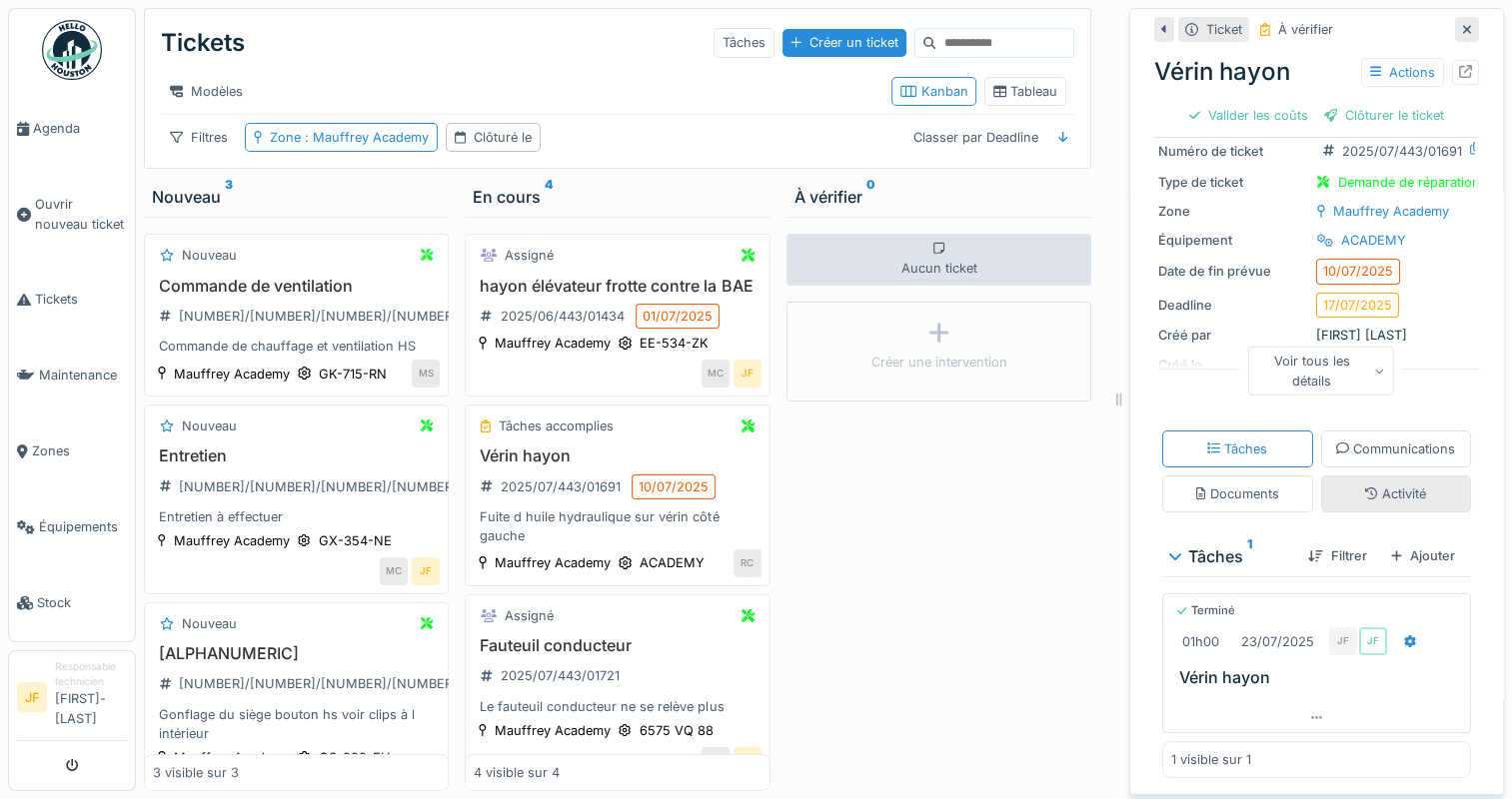 click on "Activité" at bounding box center (1395, 493) 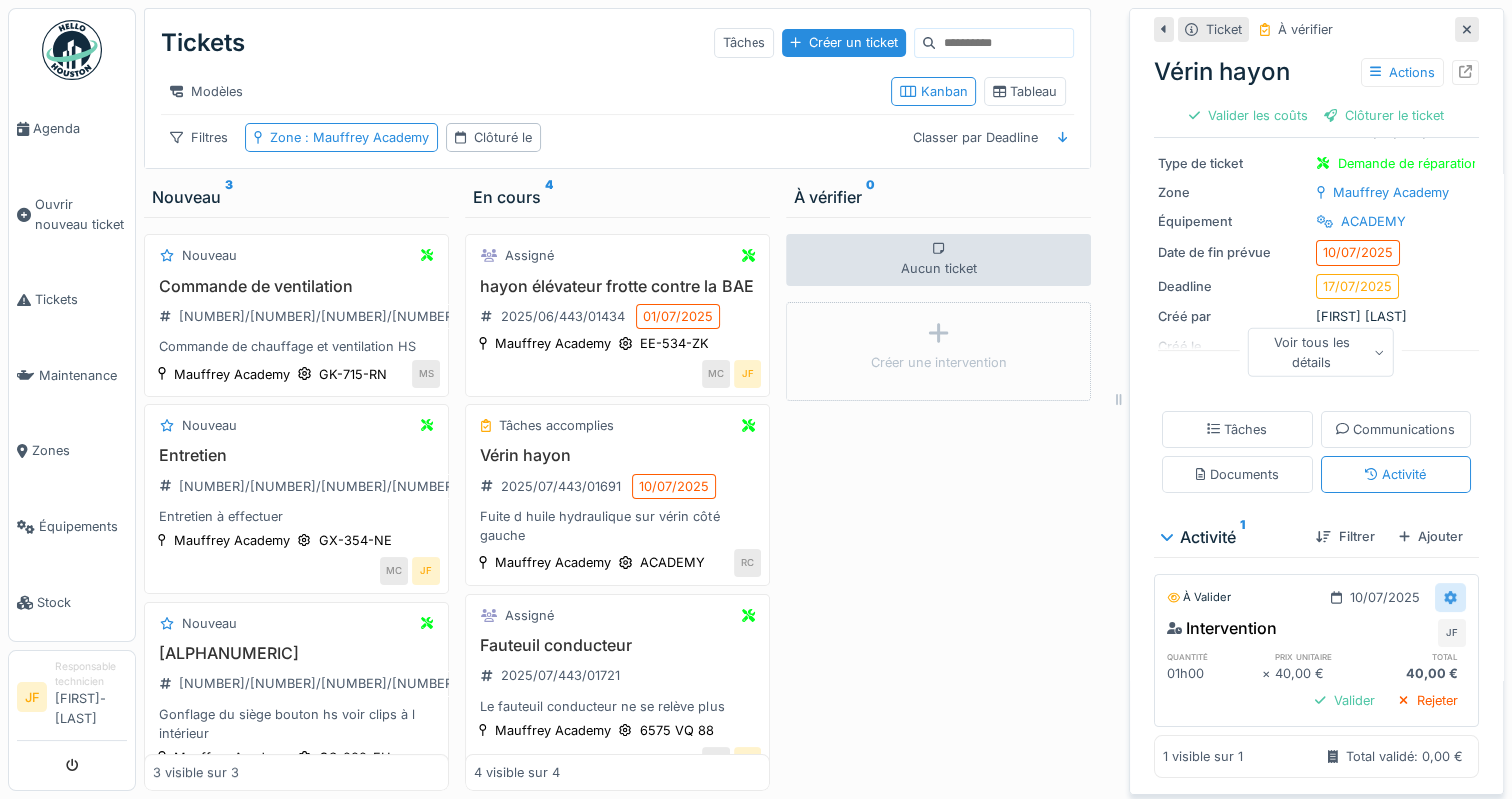 click 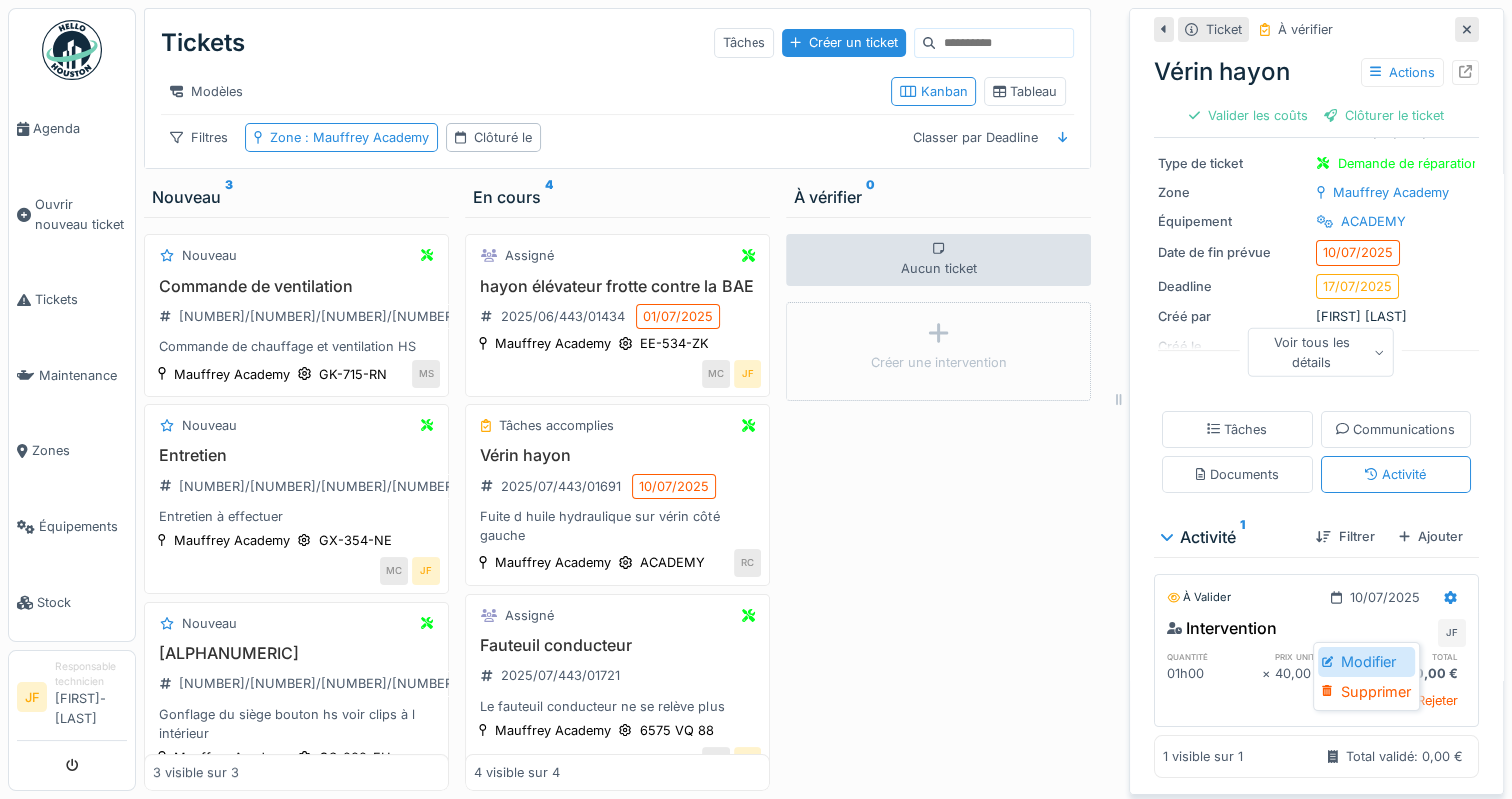click on "Modifier" at bounding box center (1366, 662) 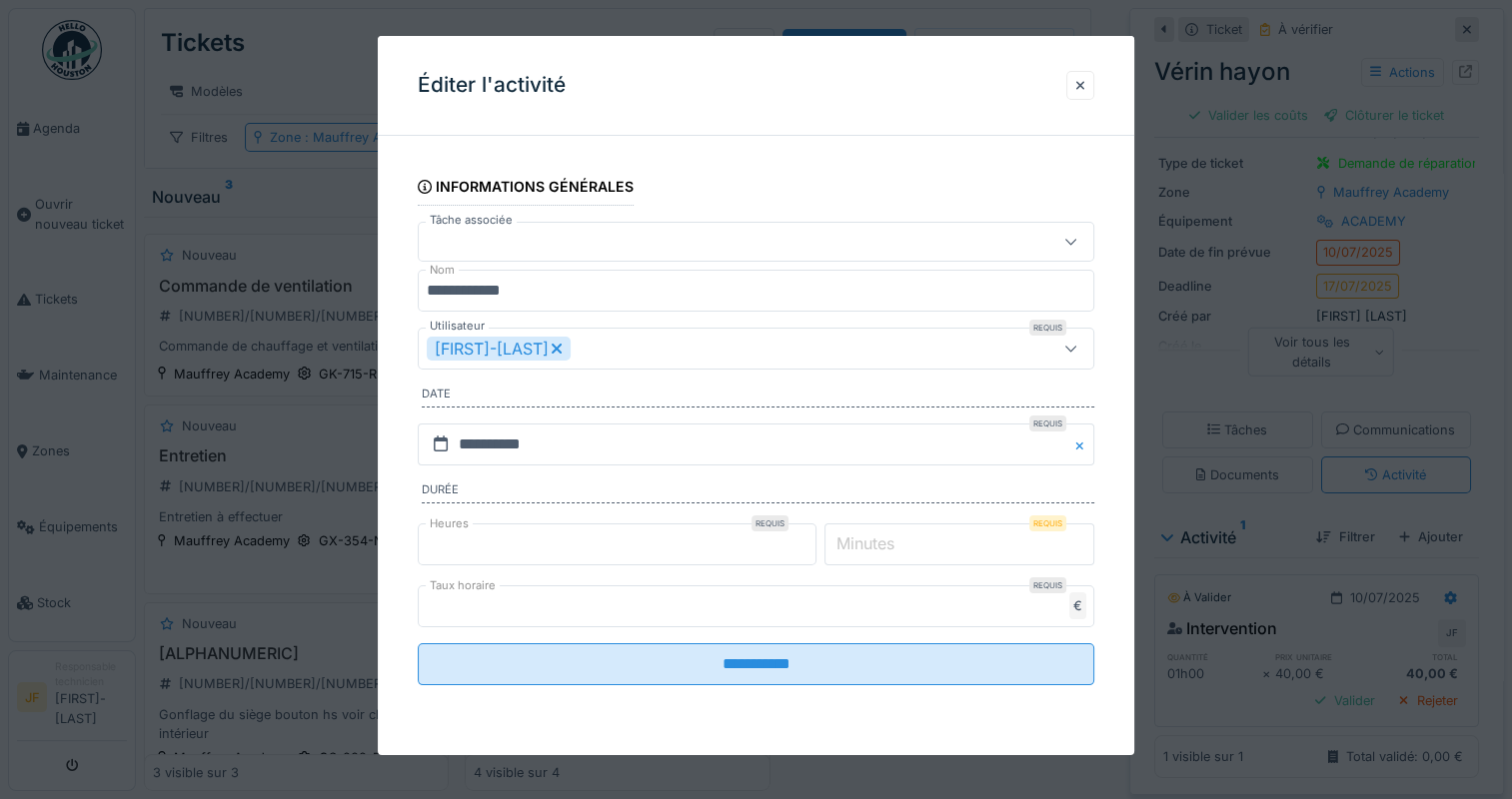 type on "*" 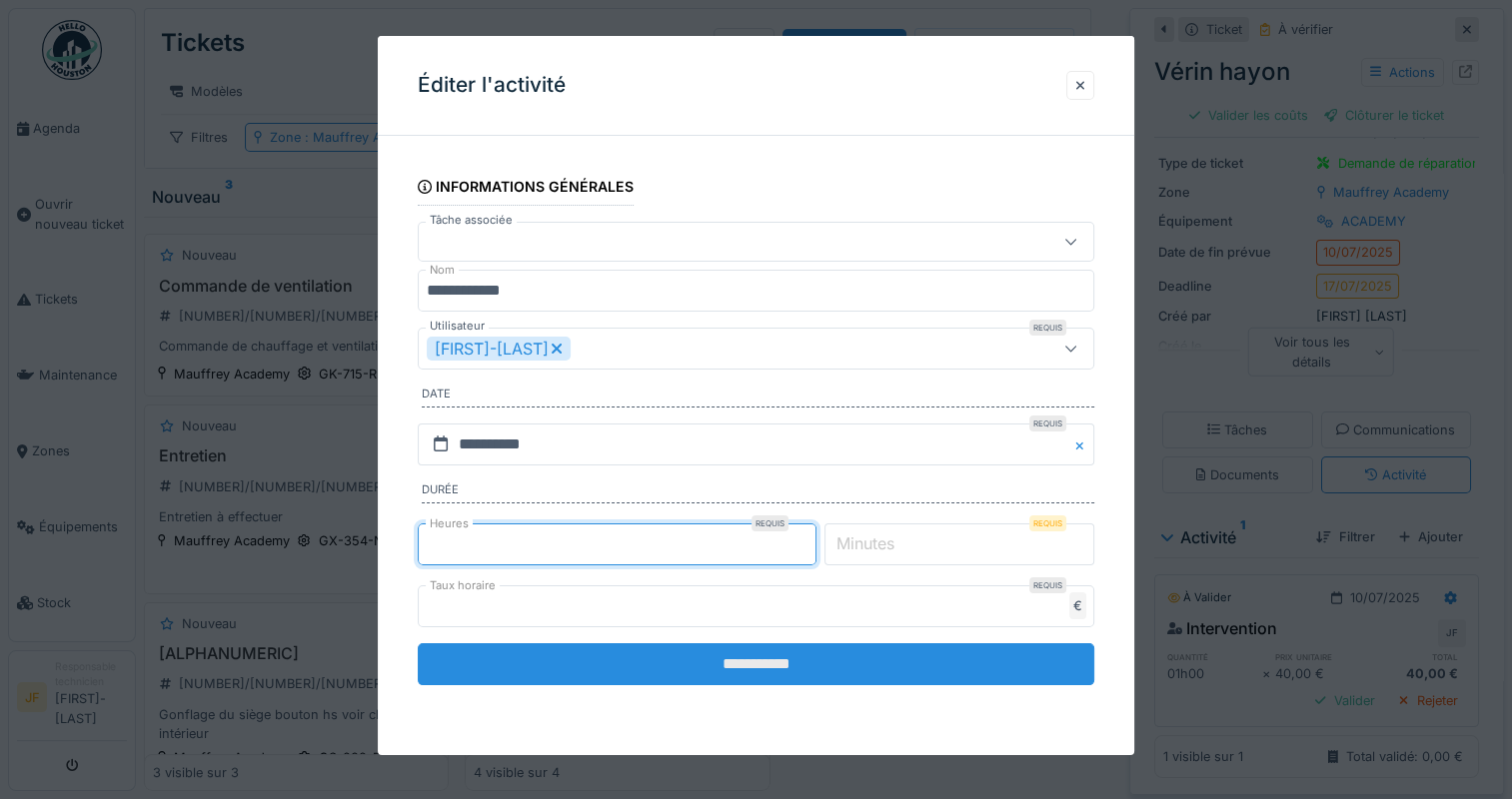 click on "**********" at bounding box center (756, 664) 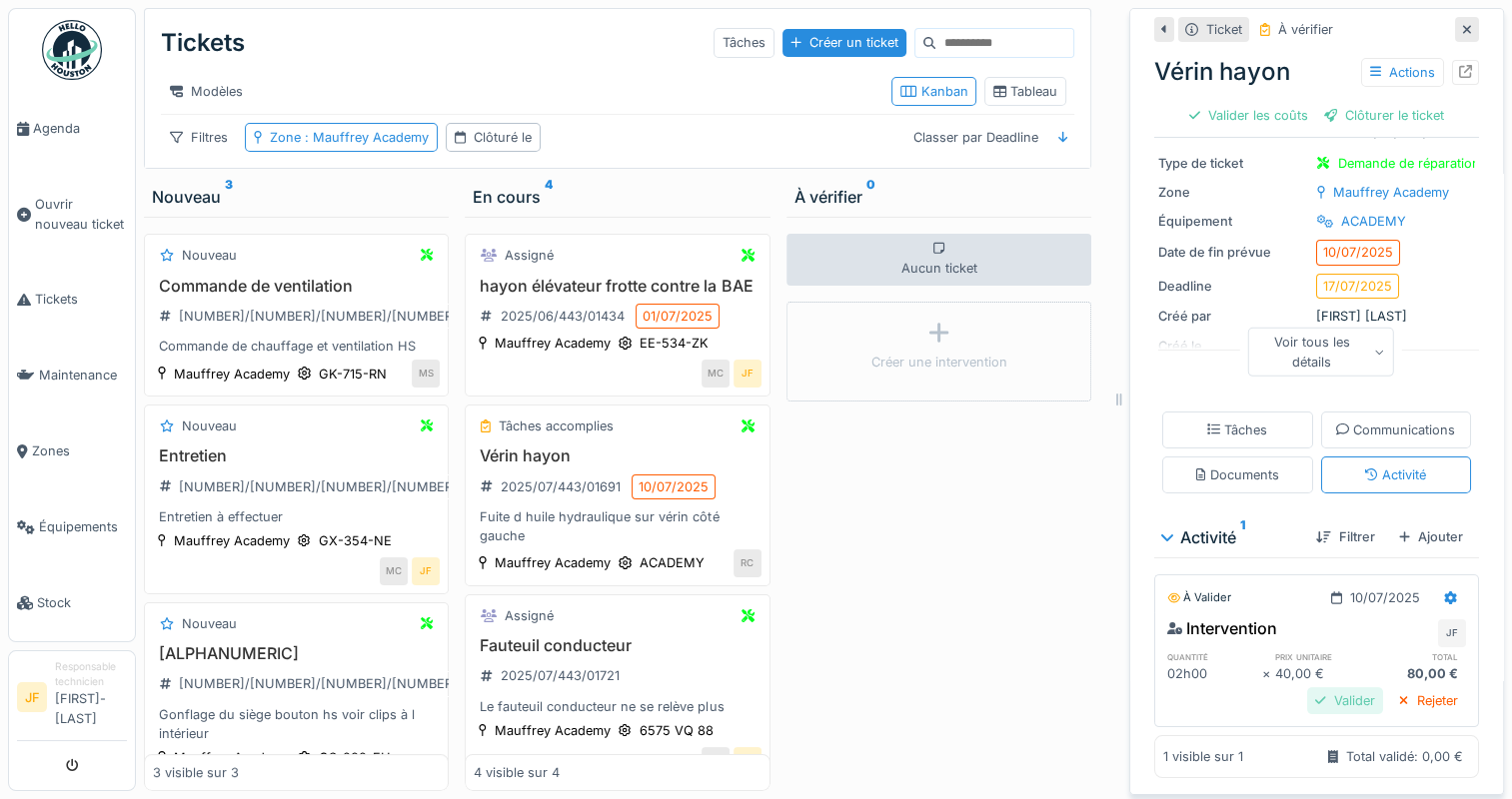click on "Valider" at bounding box center [1345, 700] 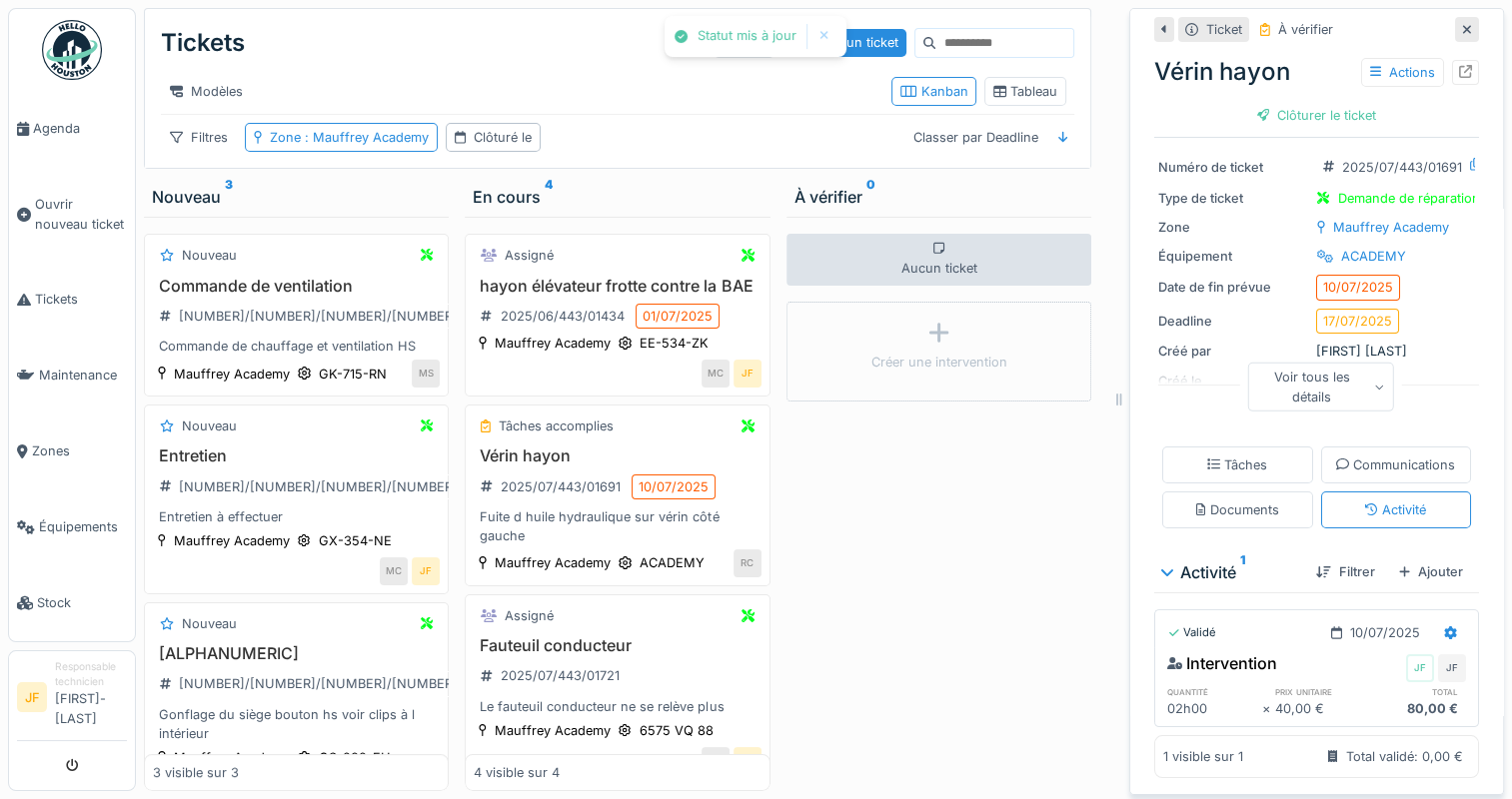 scroll, scrollTop: 144, scrollLeft: 0, axis: vertical 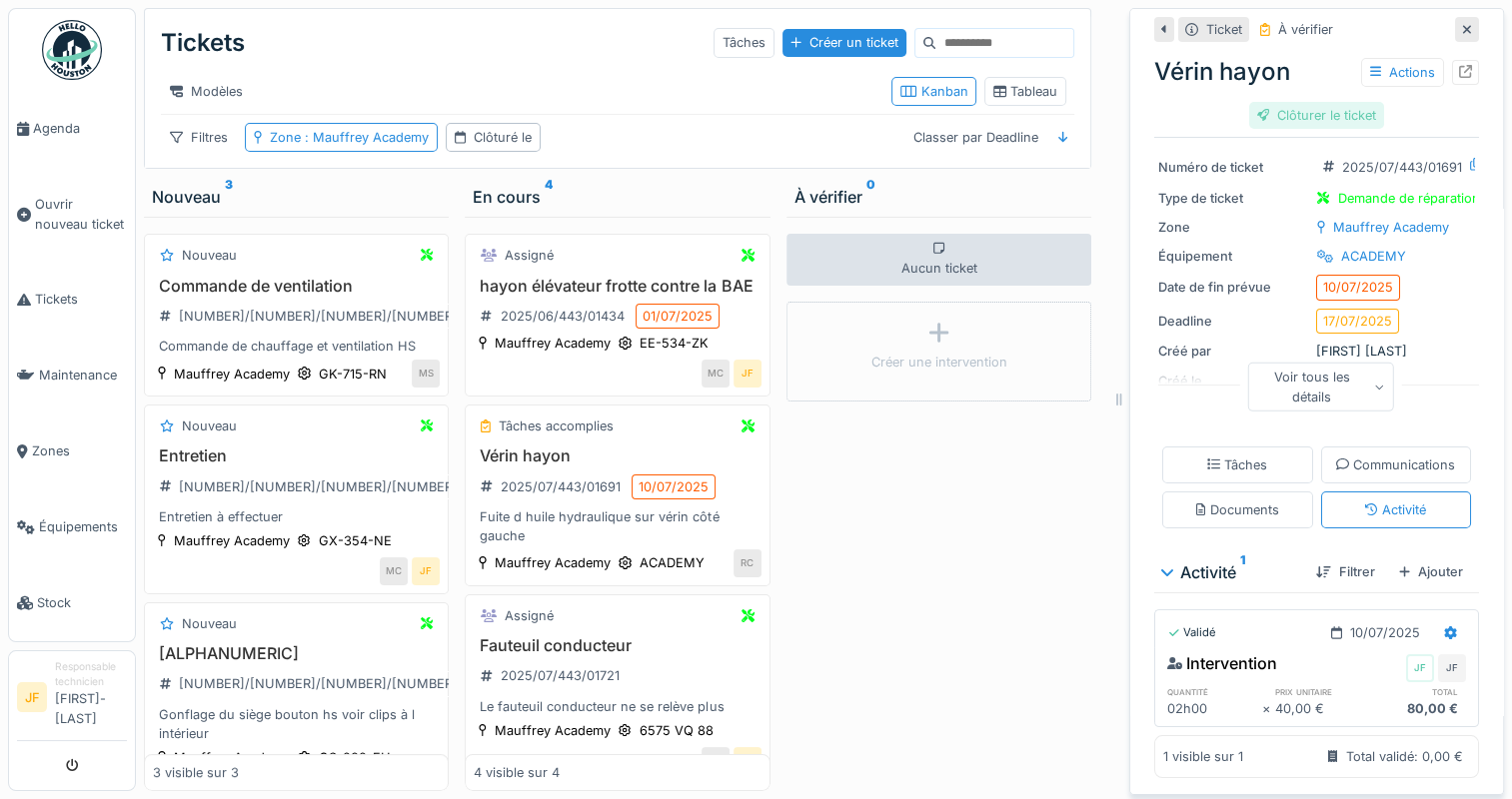 click on "Clôturer le ticket" at bounding box center (1317, 115) 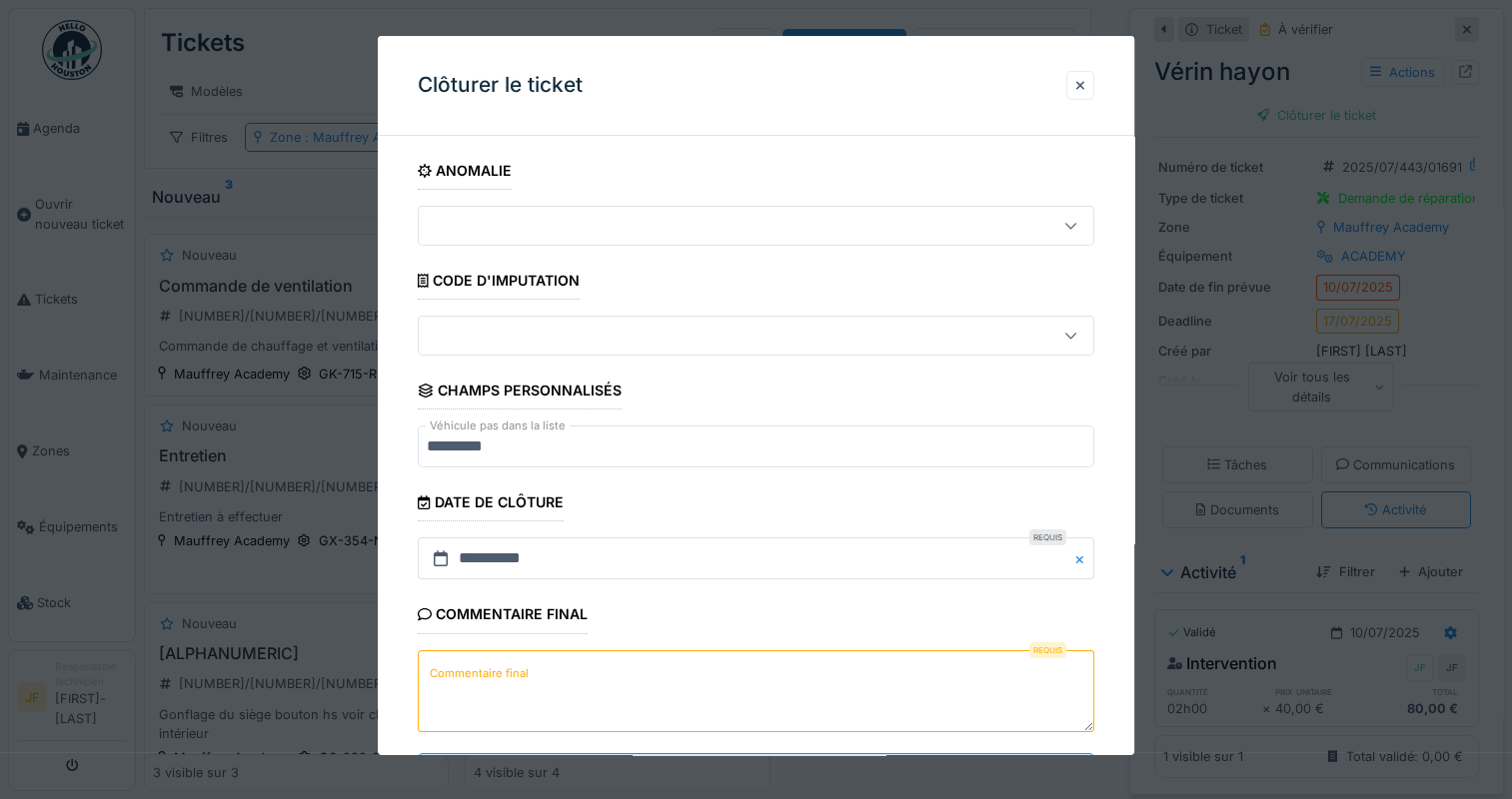 scroll, scrollTop: 92, scrollLeft: 0, axis: vertical 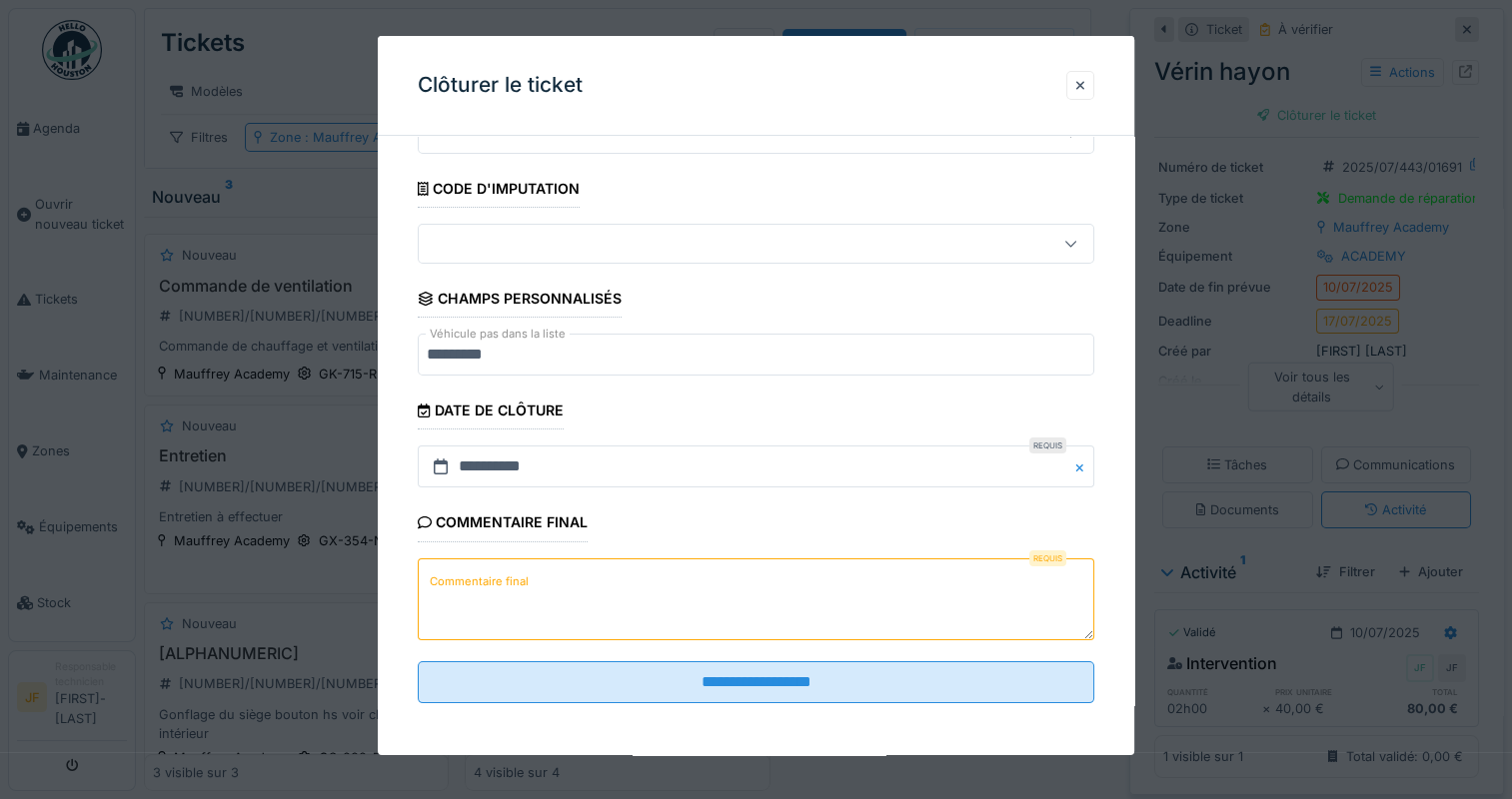 click on "Commentaire final" at bounding box center (479, 581) 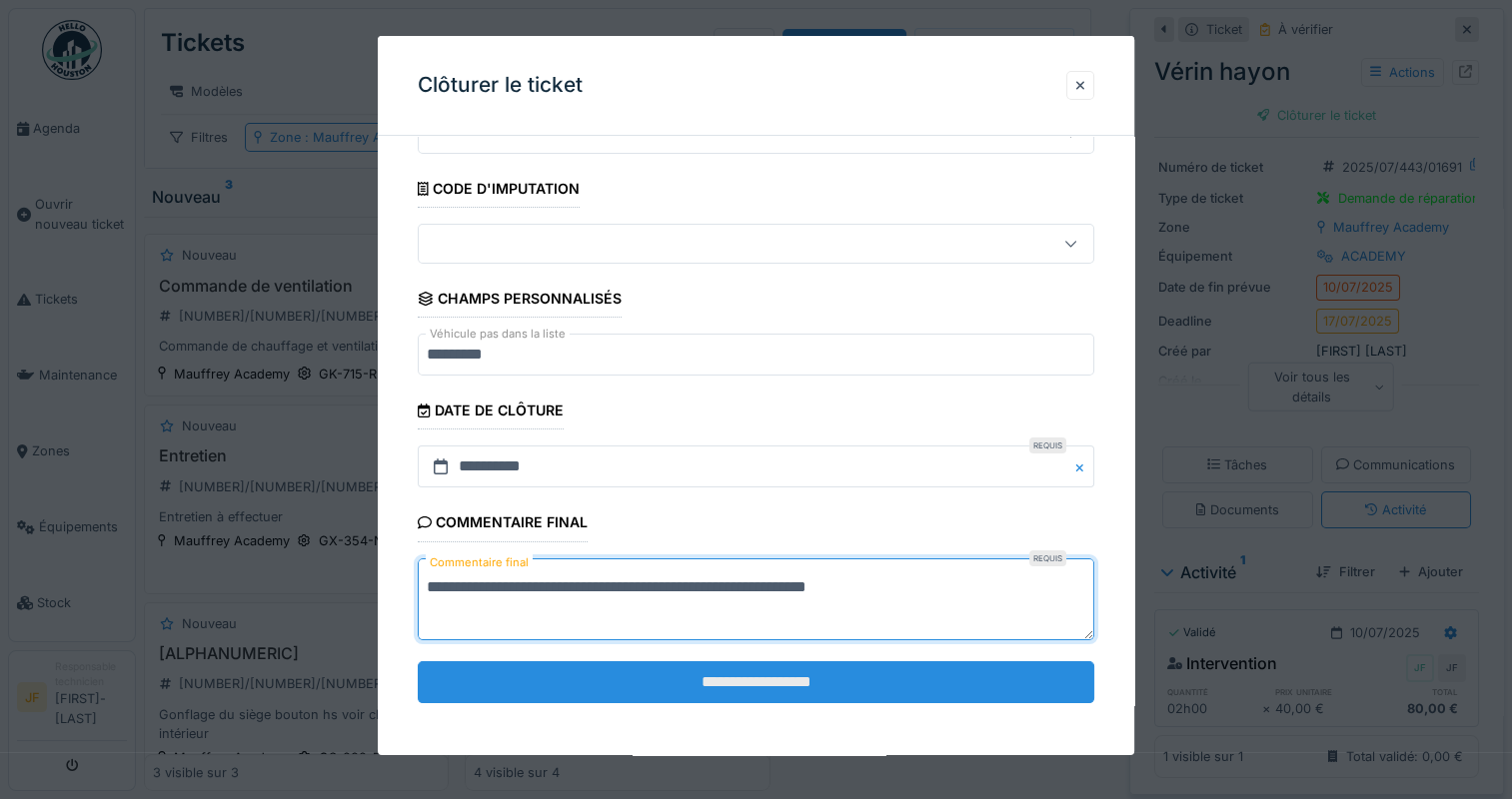 type on "**********" 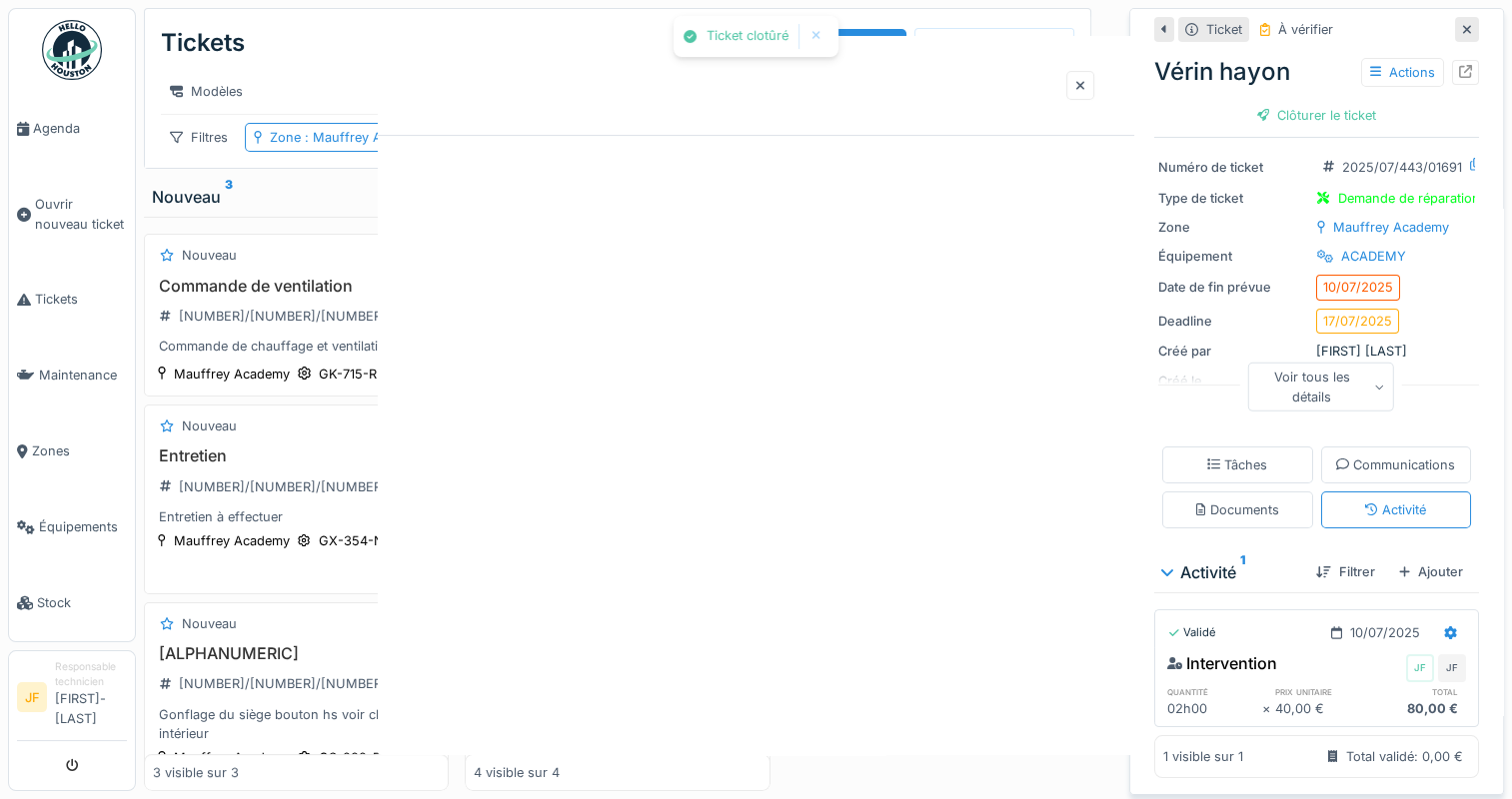 scroll, scrollTop: 0, scrollLeft: 0, axis: both 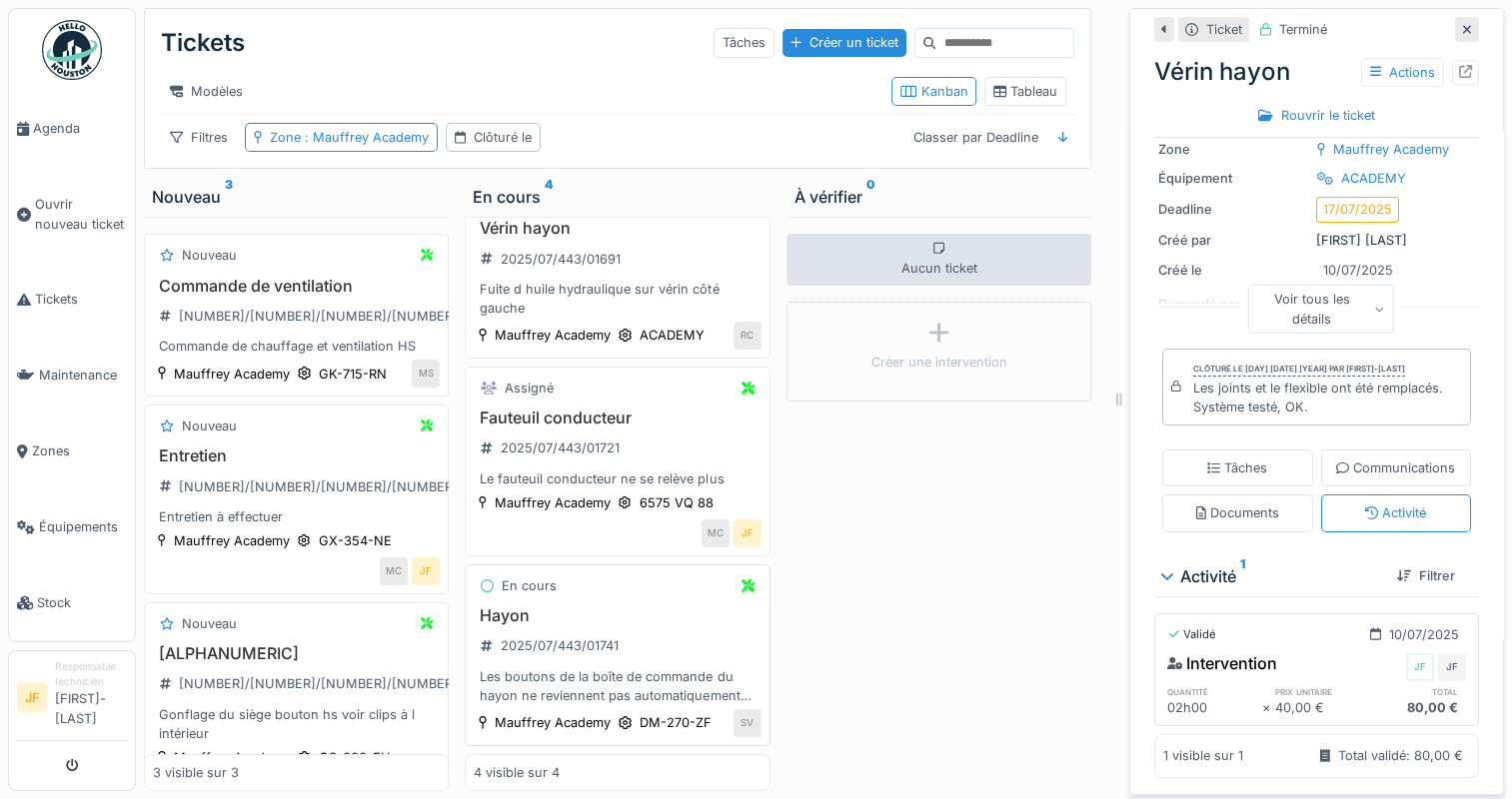 click on "Hayon" at bounding box center (617, 615) 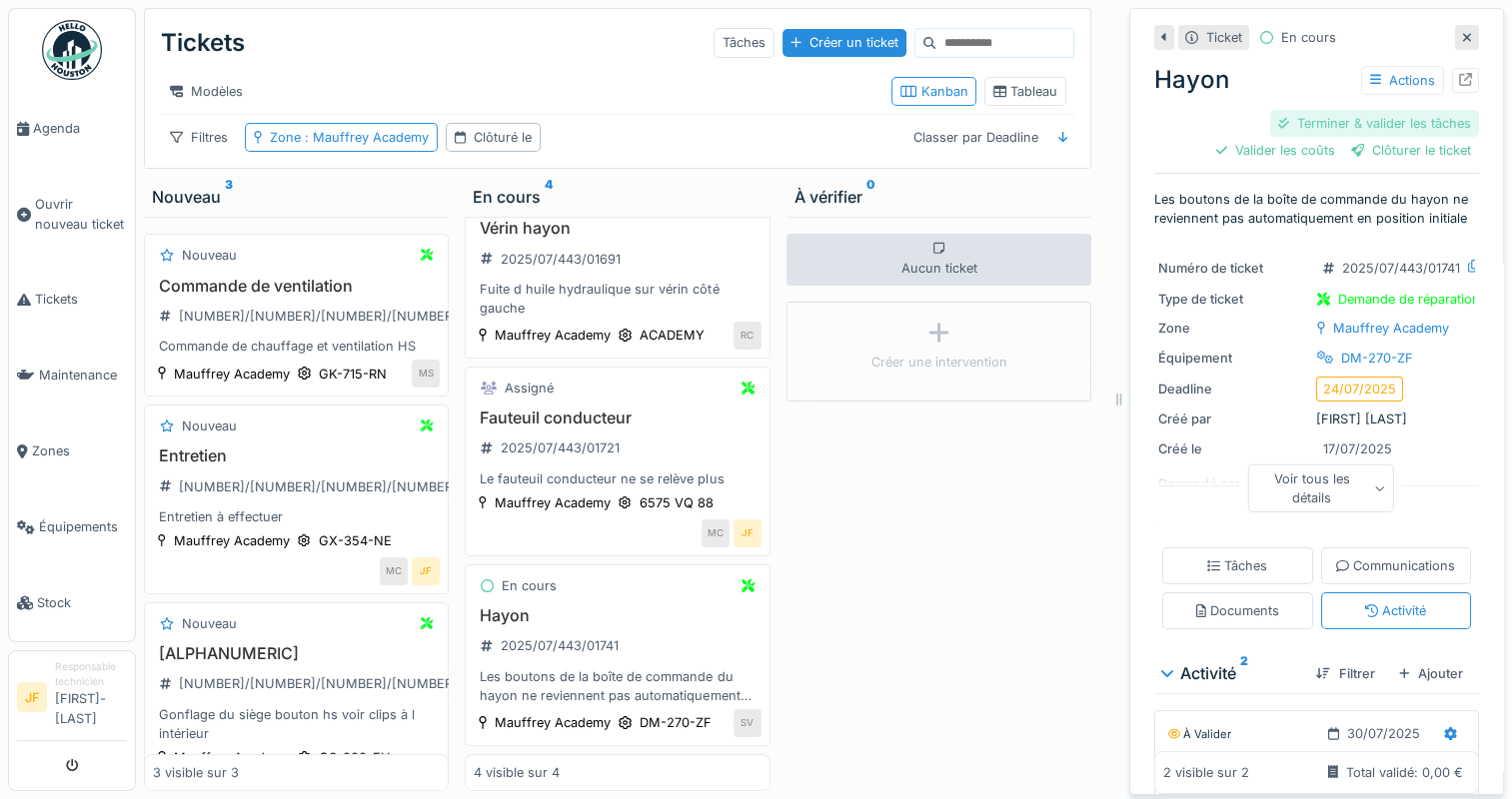 click on "Terminer & valider les tâches" at bounding box center [1374, 123] 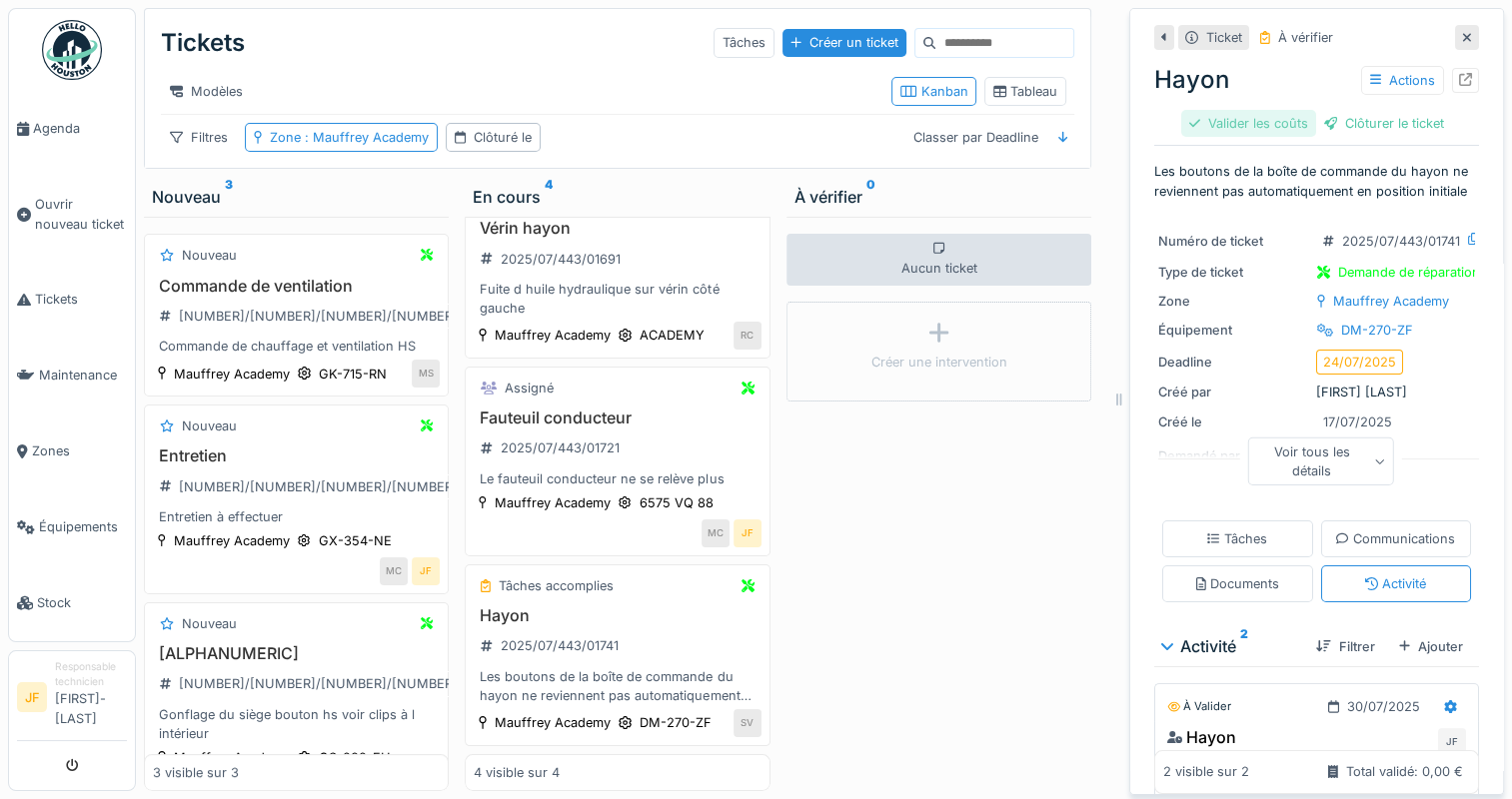 click on "Valider les coûts" at bounding box center (1248, 123) 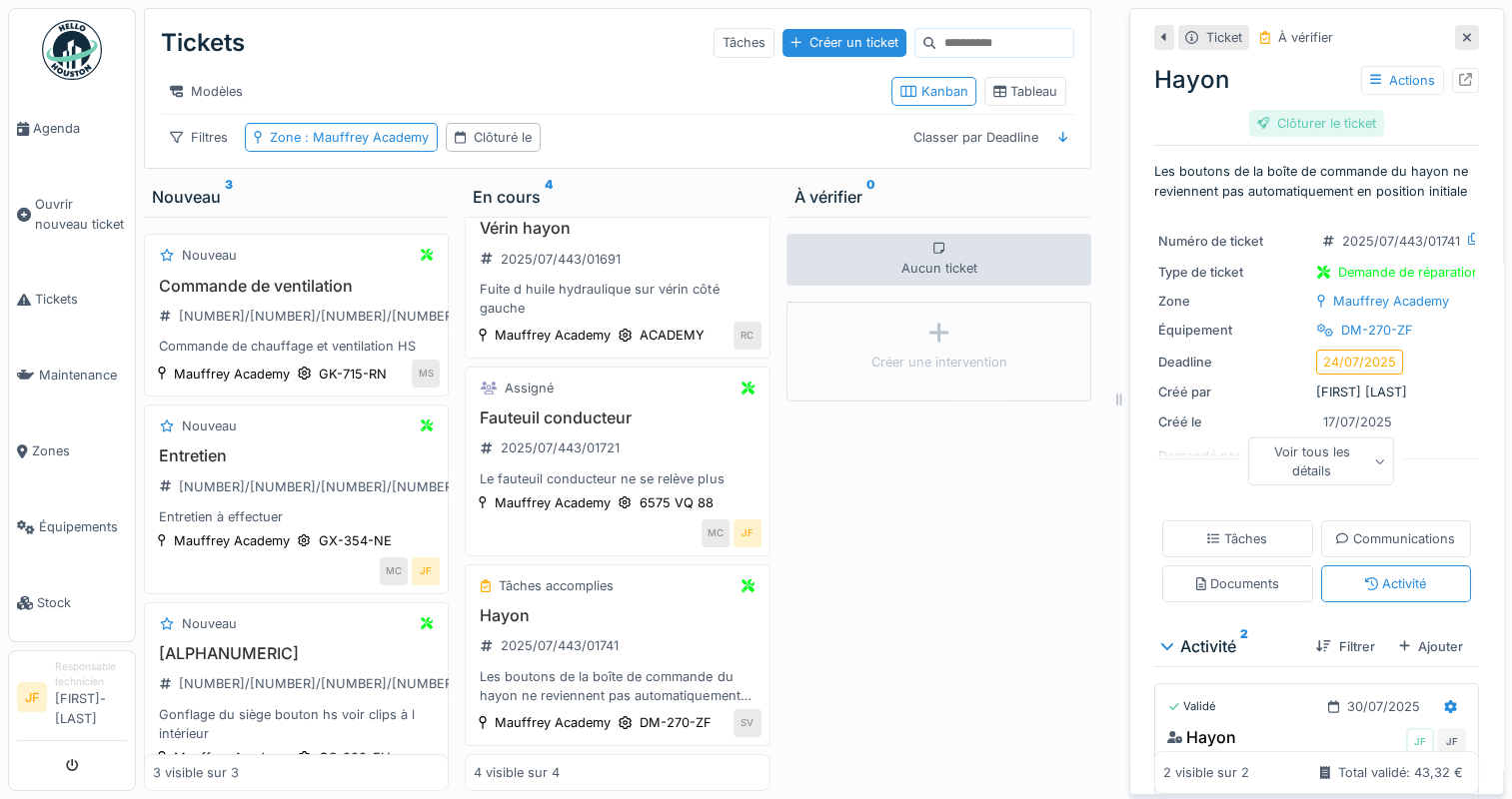 click on "Clôturer le ticket" at bounding box center (1317, 123) 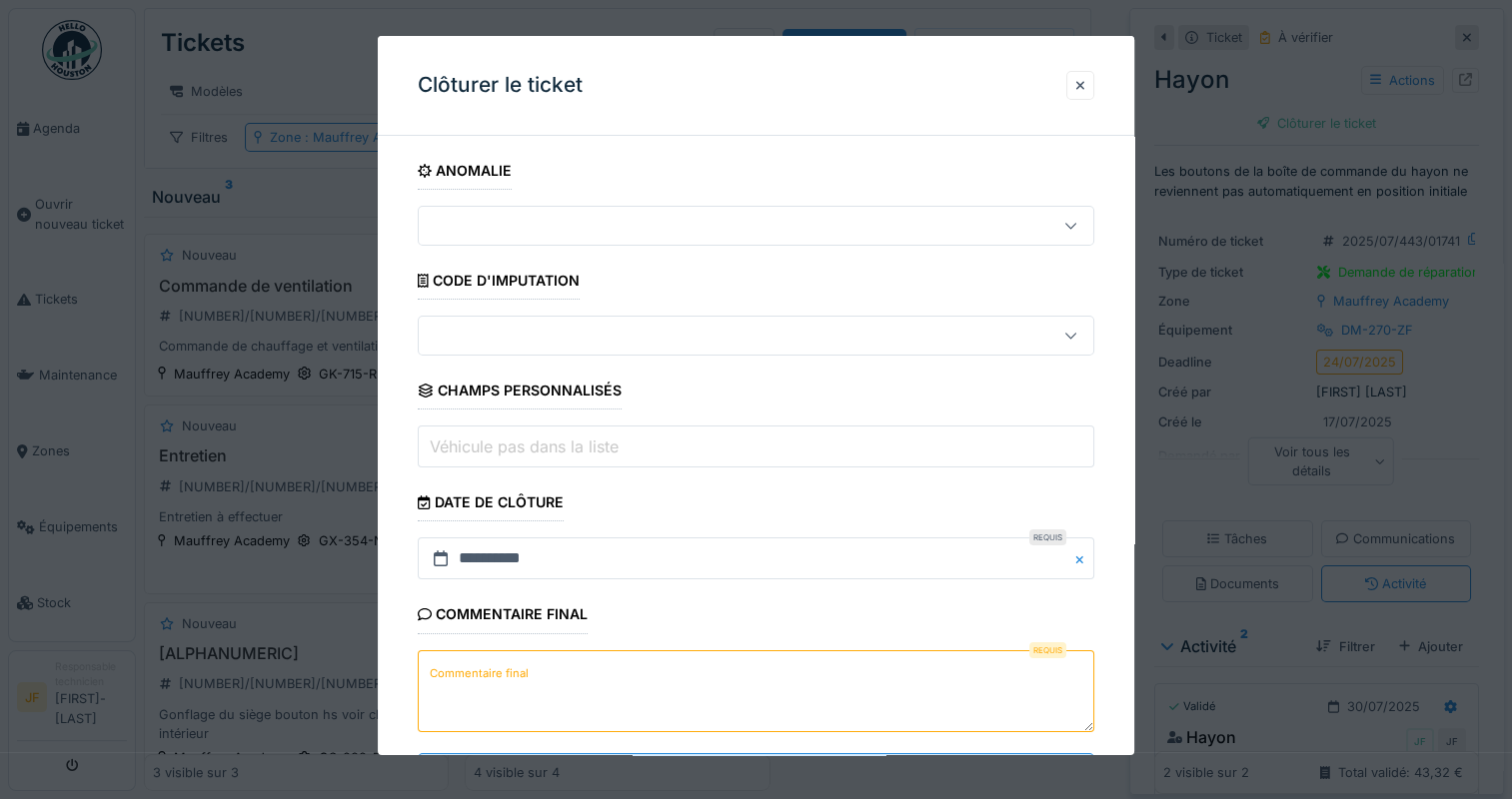 click on "Commentaire final" at bounding box center (479, 673) 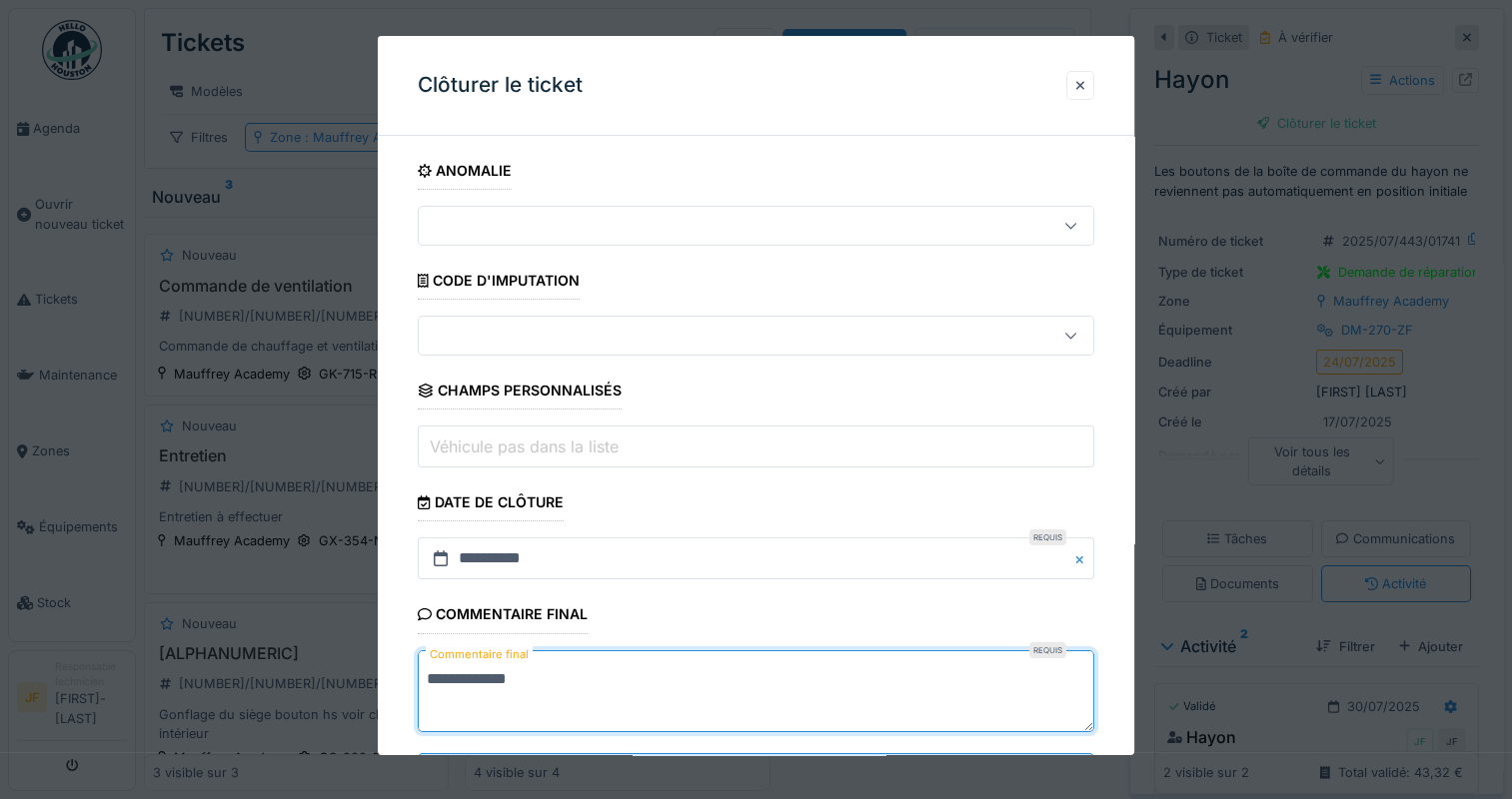 click on "**********" at bounding box center (756, 691) 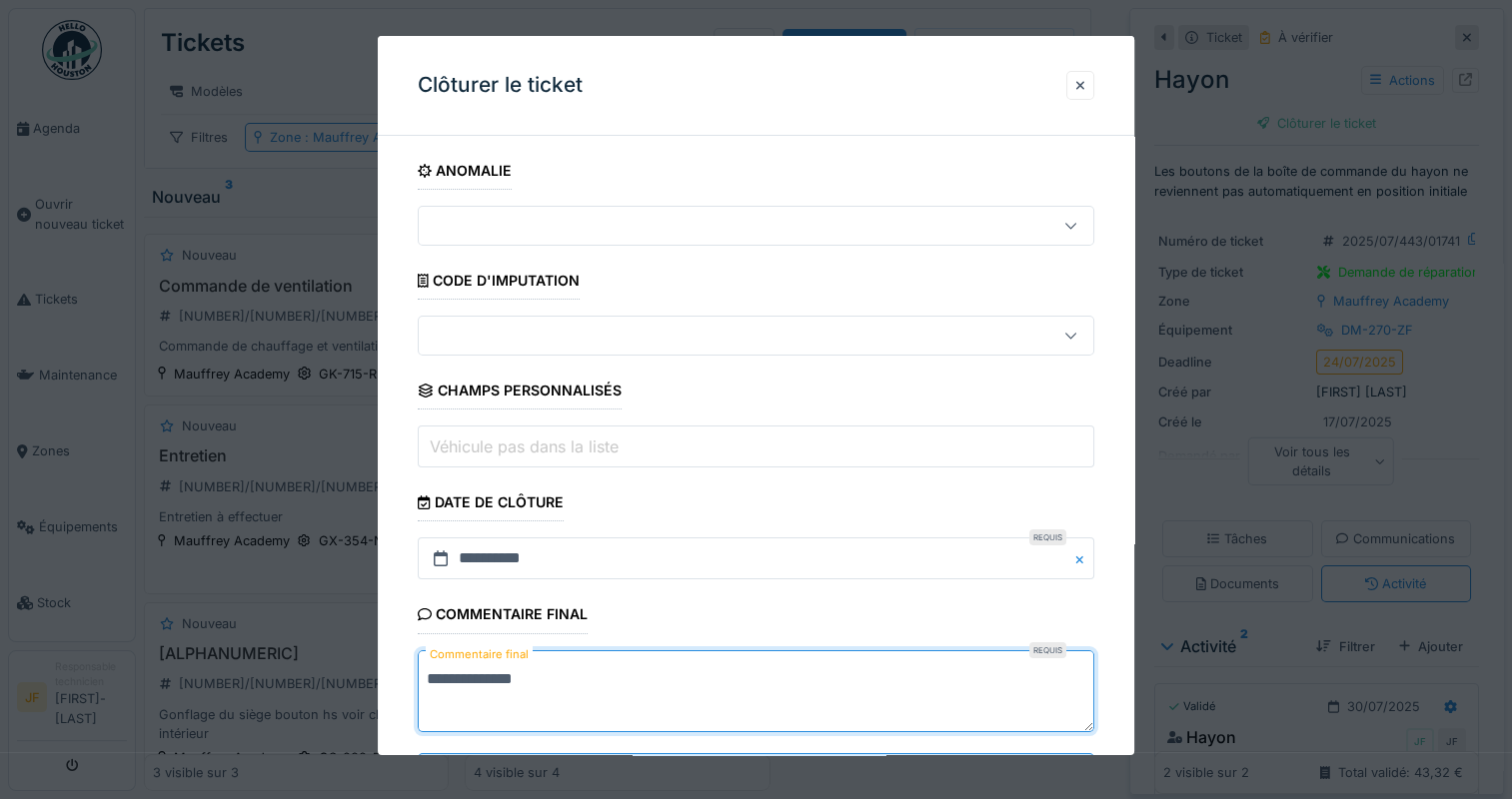 click on "**********" at bounding box center (756, 691) 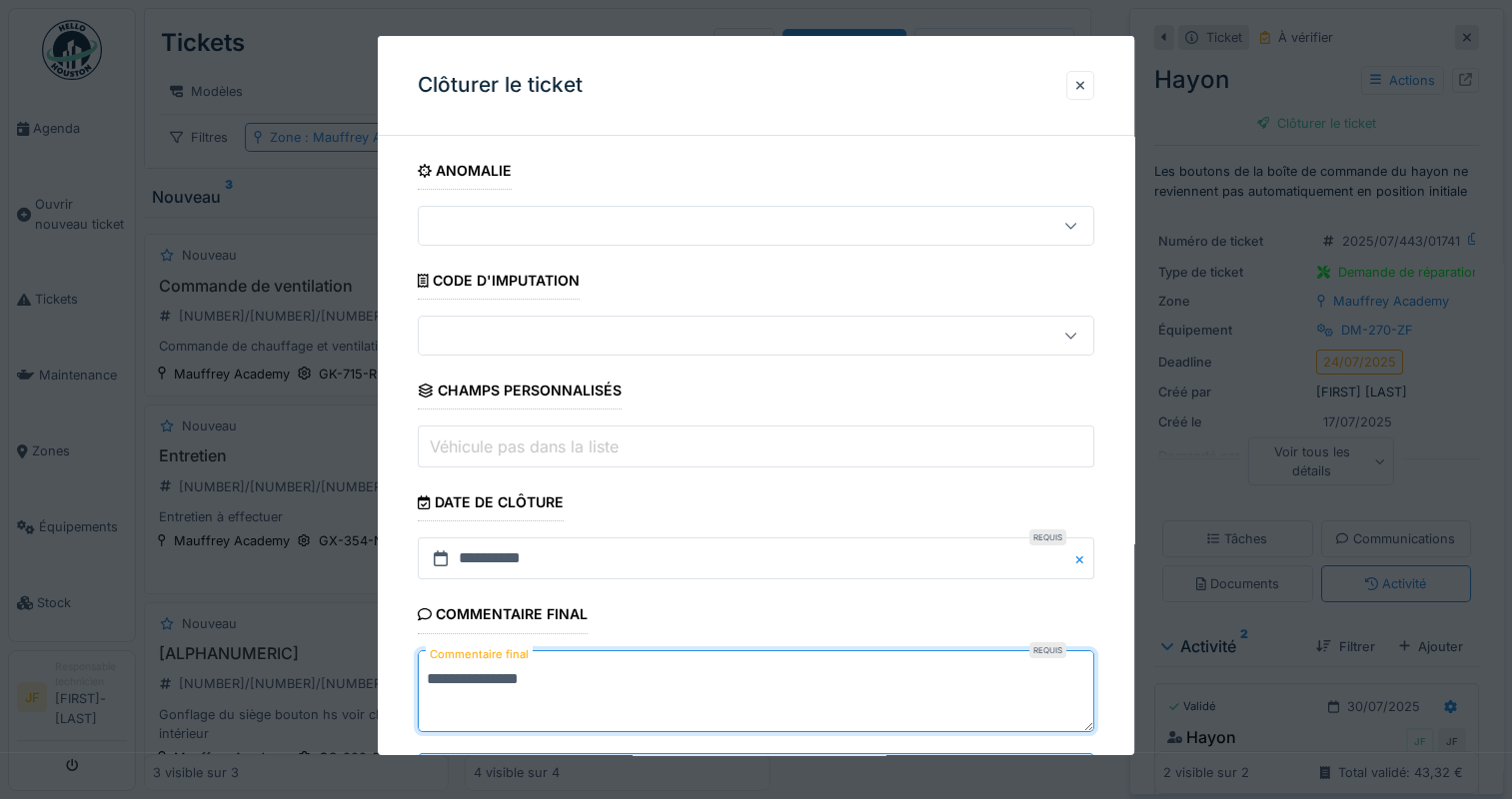 click on "**********" at bounding box center [756, 691] 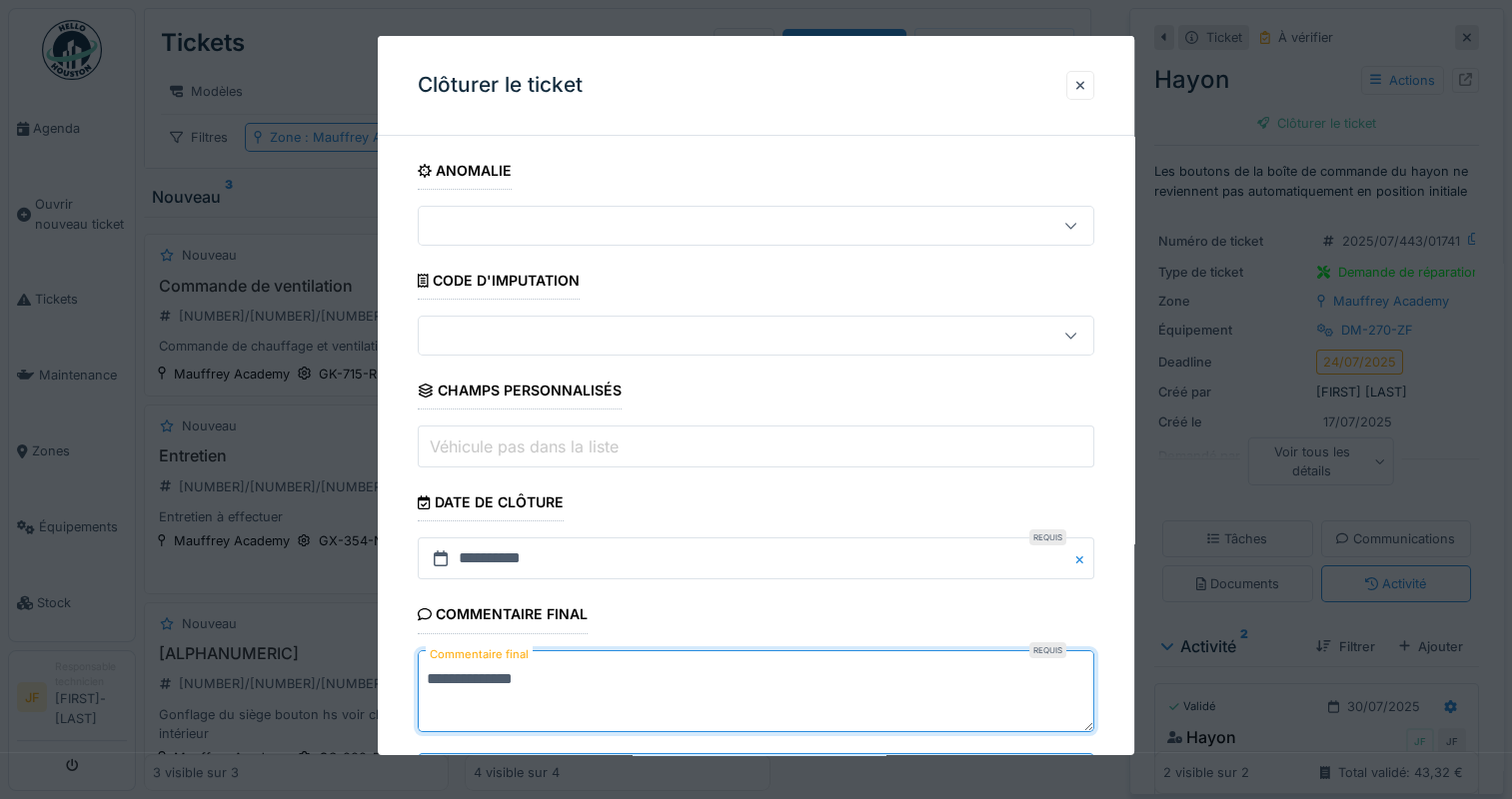 click on "**********" at bounding box center [756, 691] 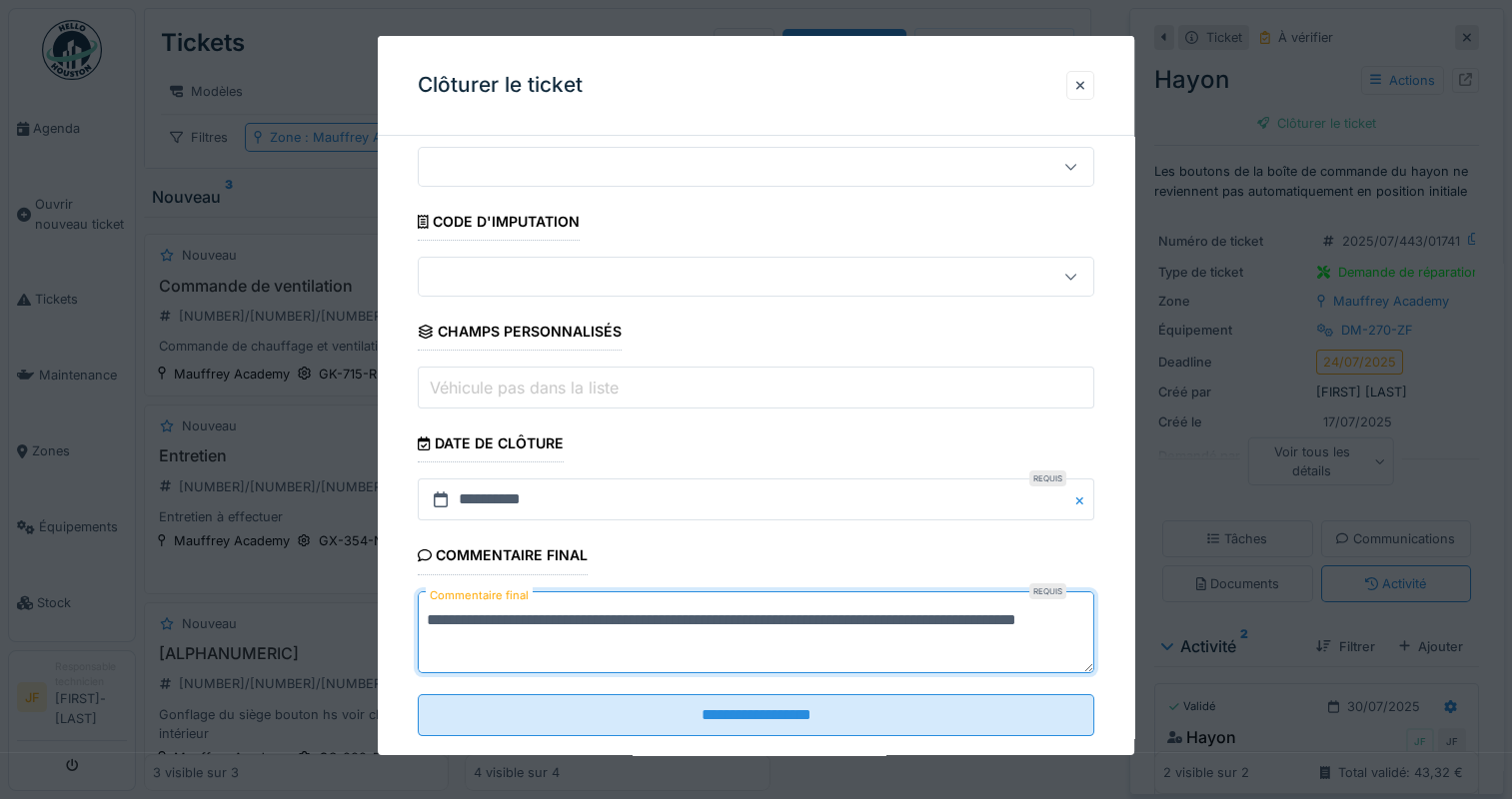 scroll, scrollTop: 92, scrollLeft: 0, axis: vertical 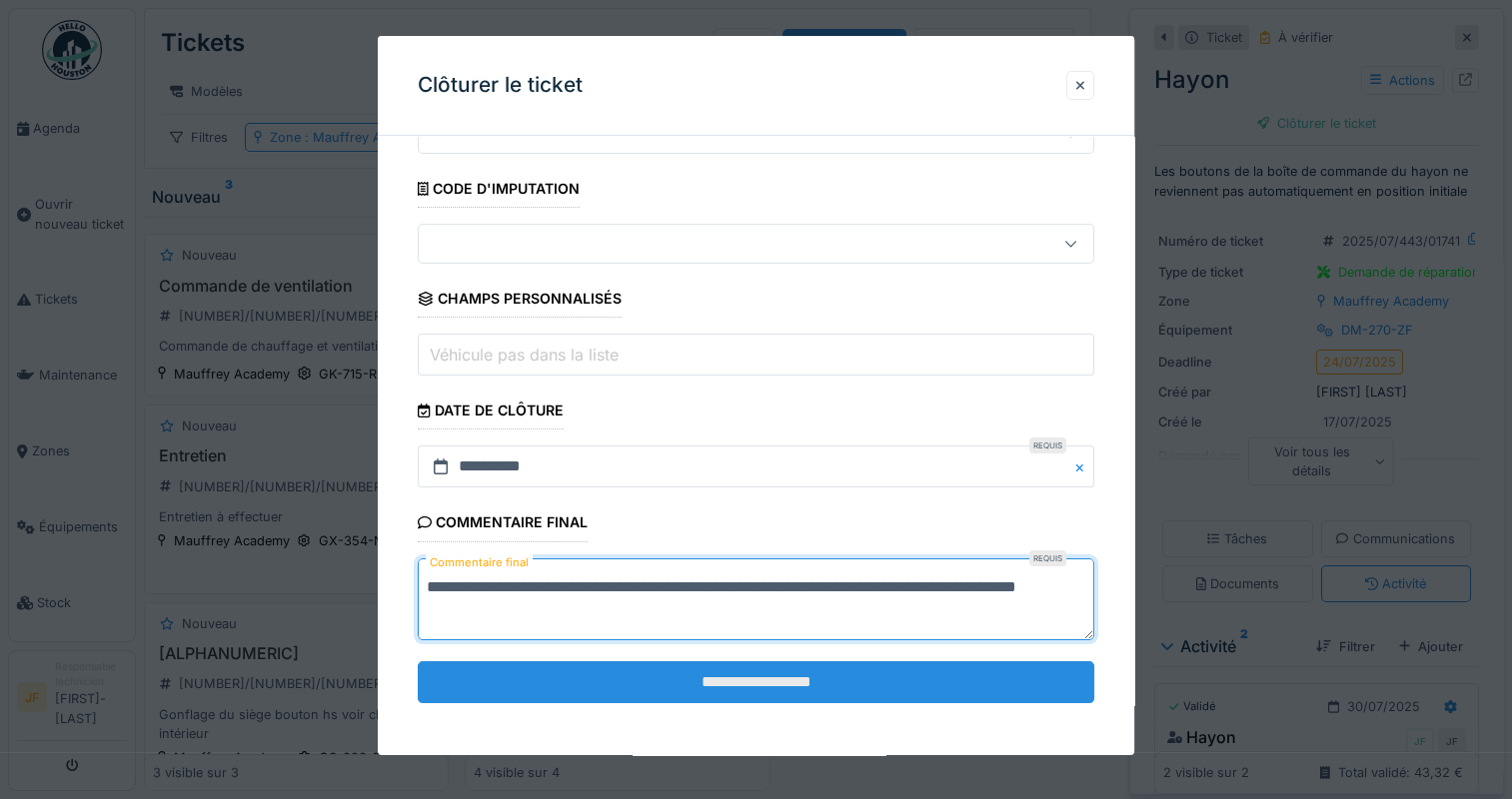 type on "**********" 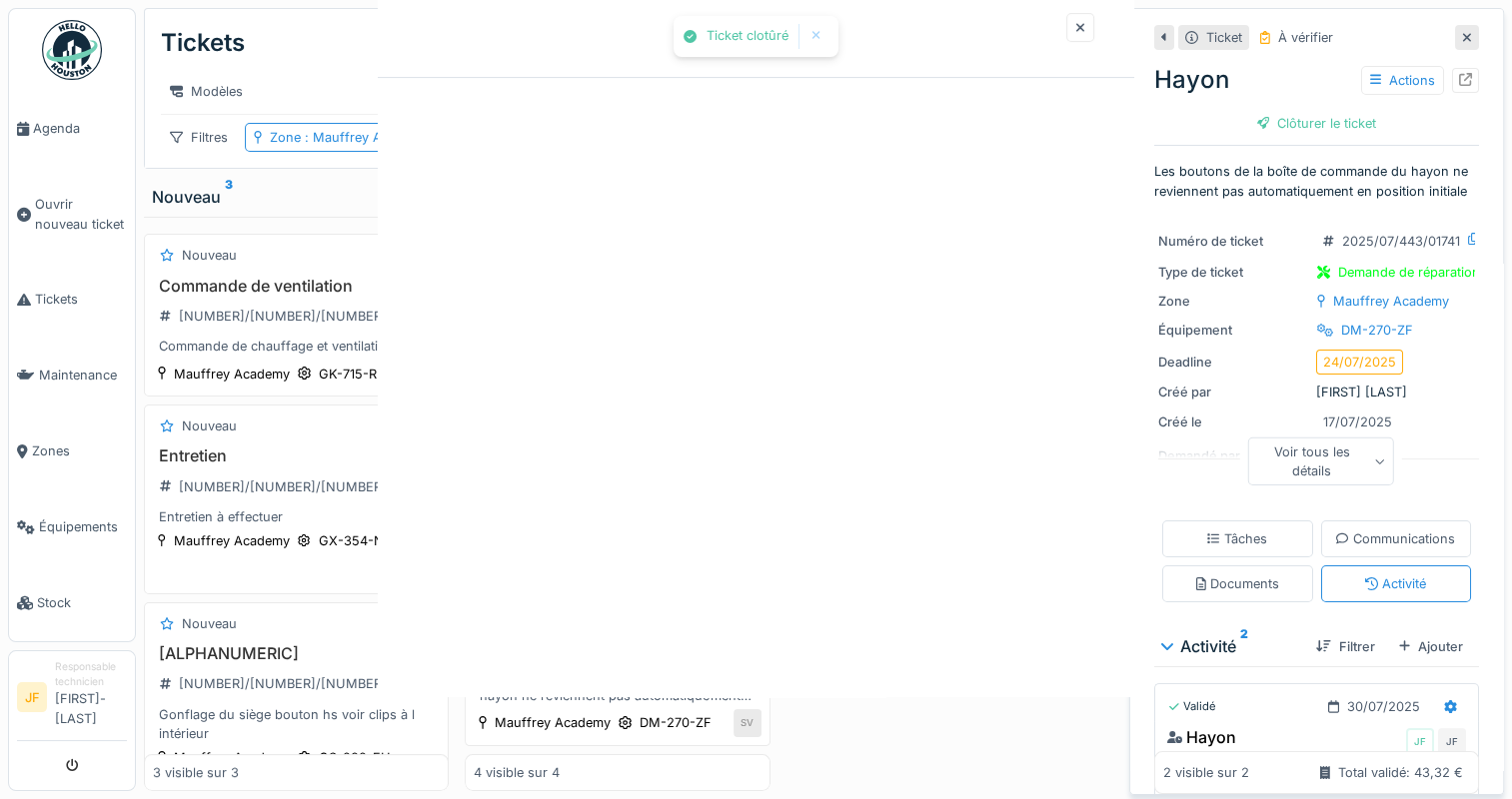 scroll, scrollTop: 0, scrollLeft: 0, axis: both 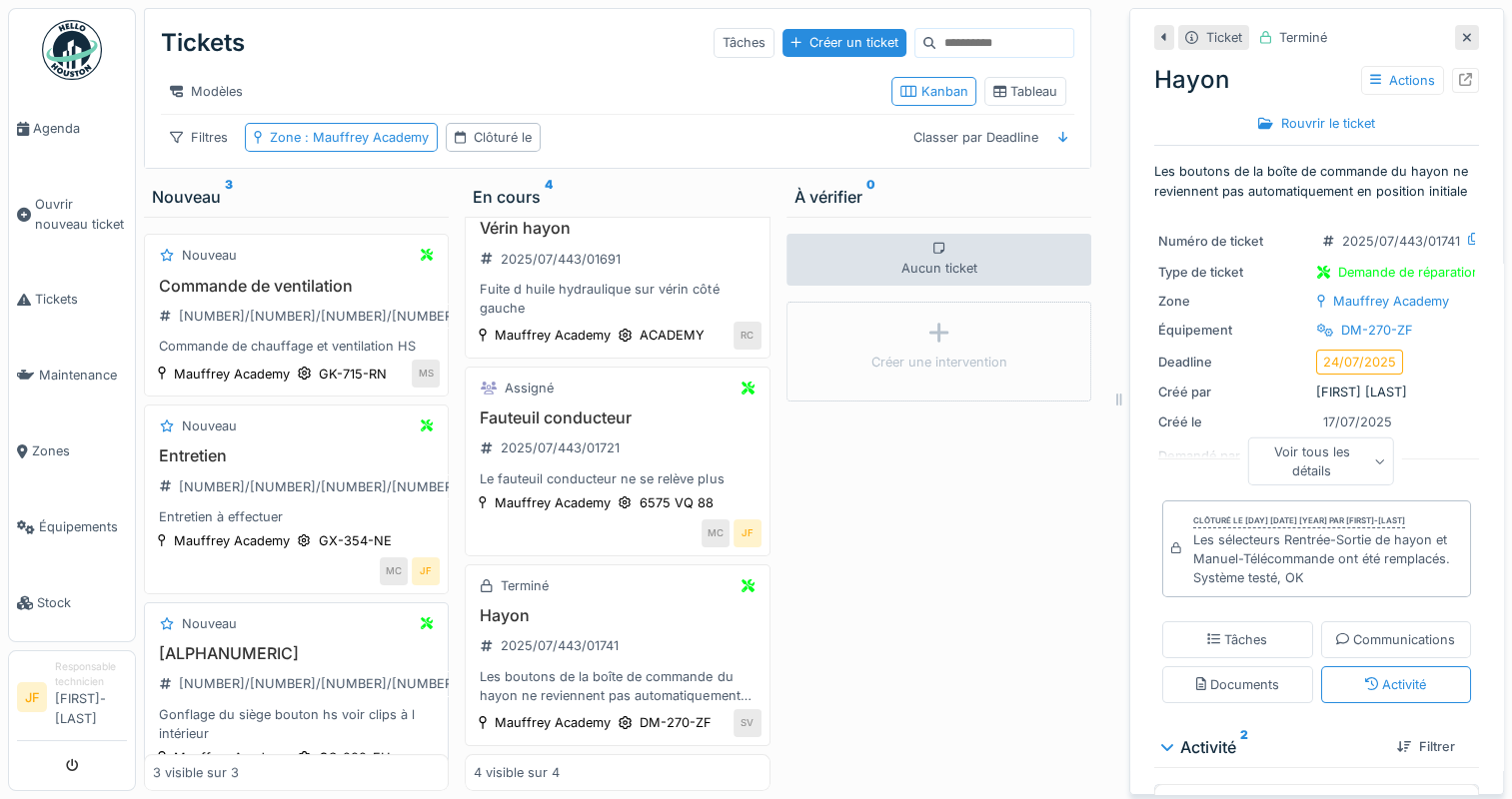 click on "Gs -282-fh" at bounding box center [296, 653] 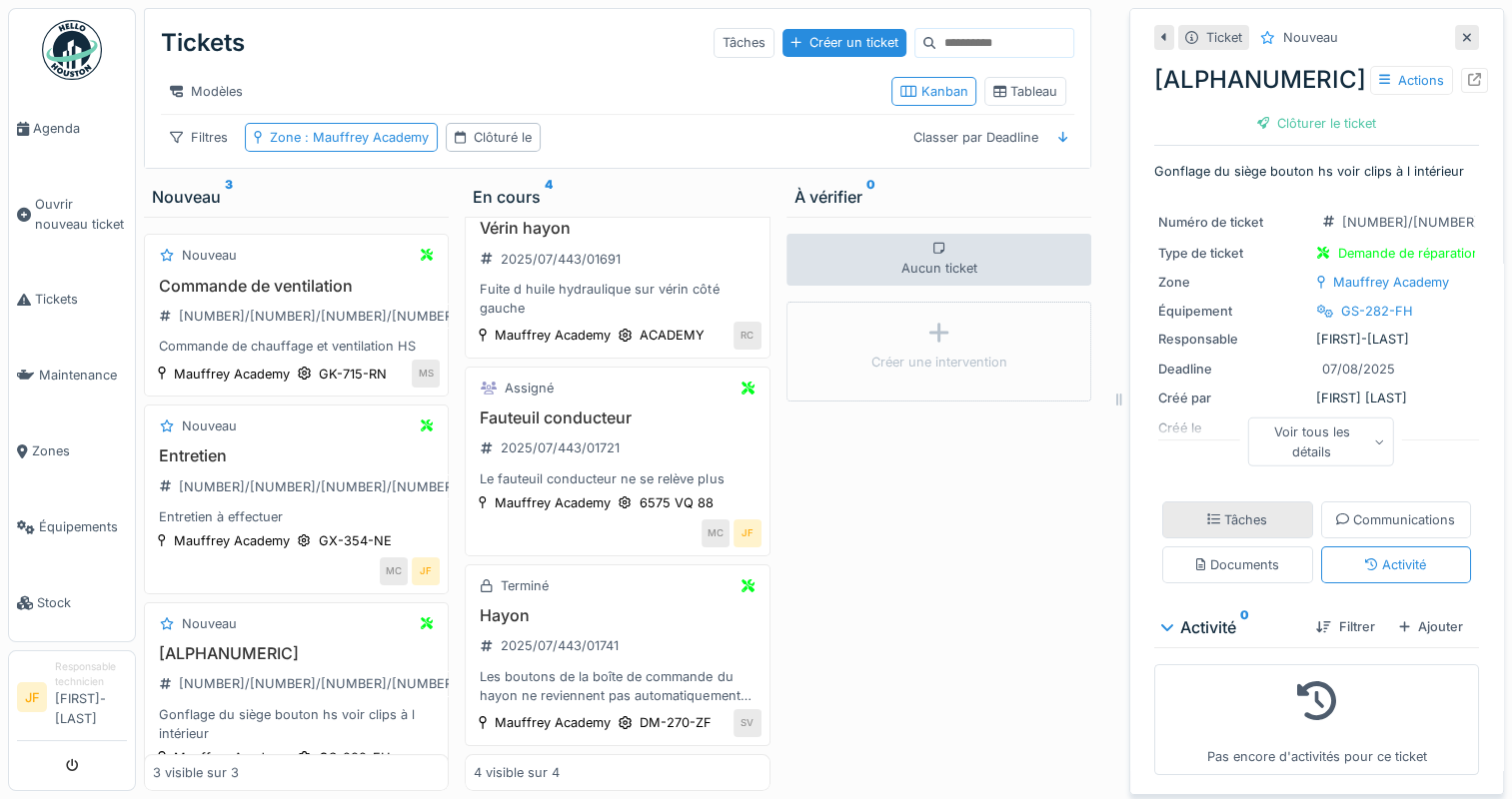click on "Tâches" at bounding box center (1237, 519) 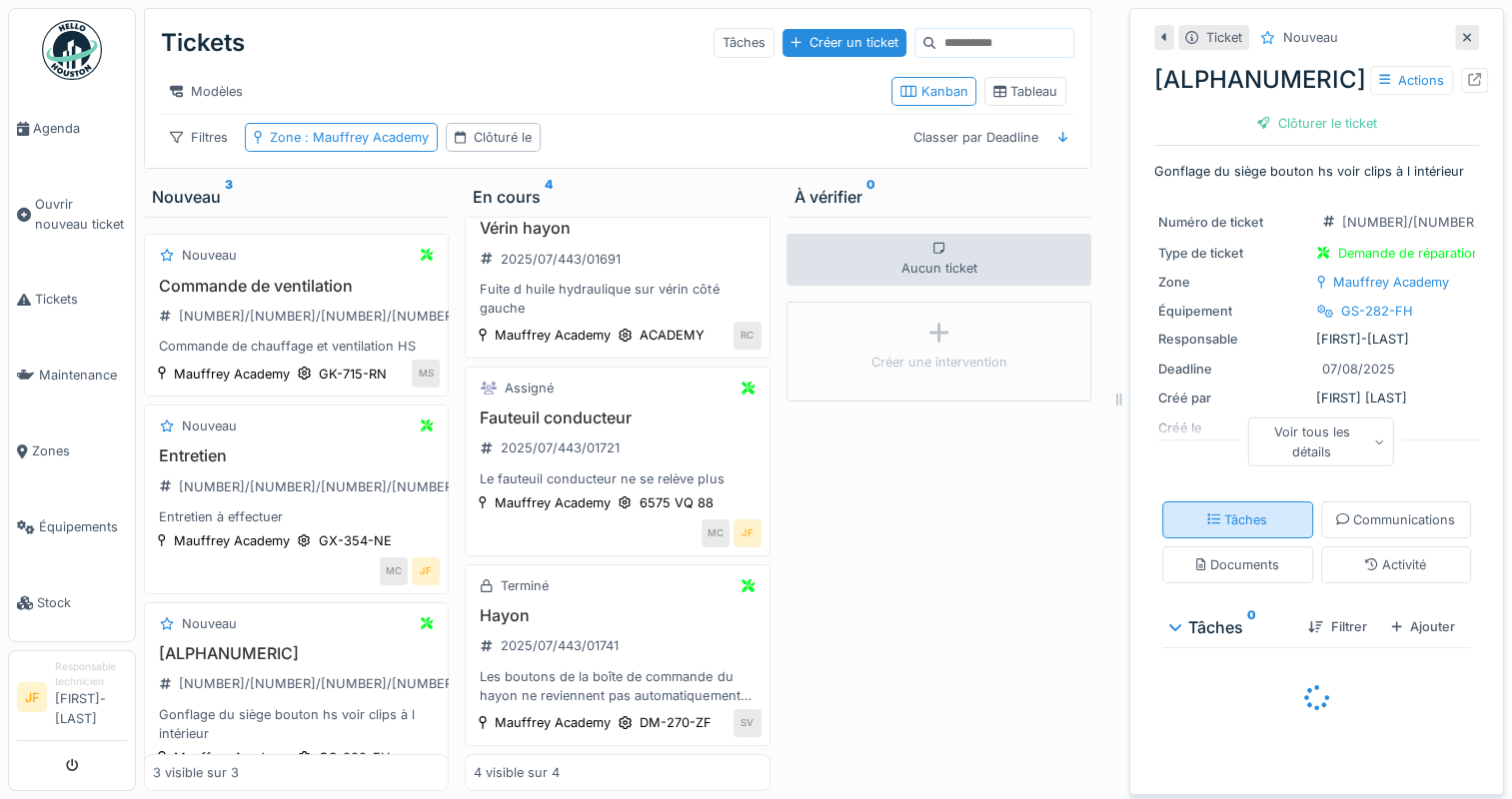 scroll, scrollTop: 95, scrollLeft: 0, axis: vertical 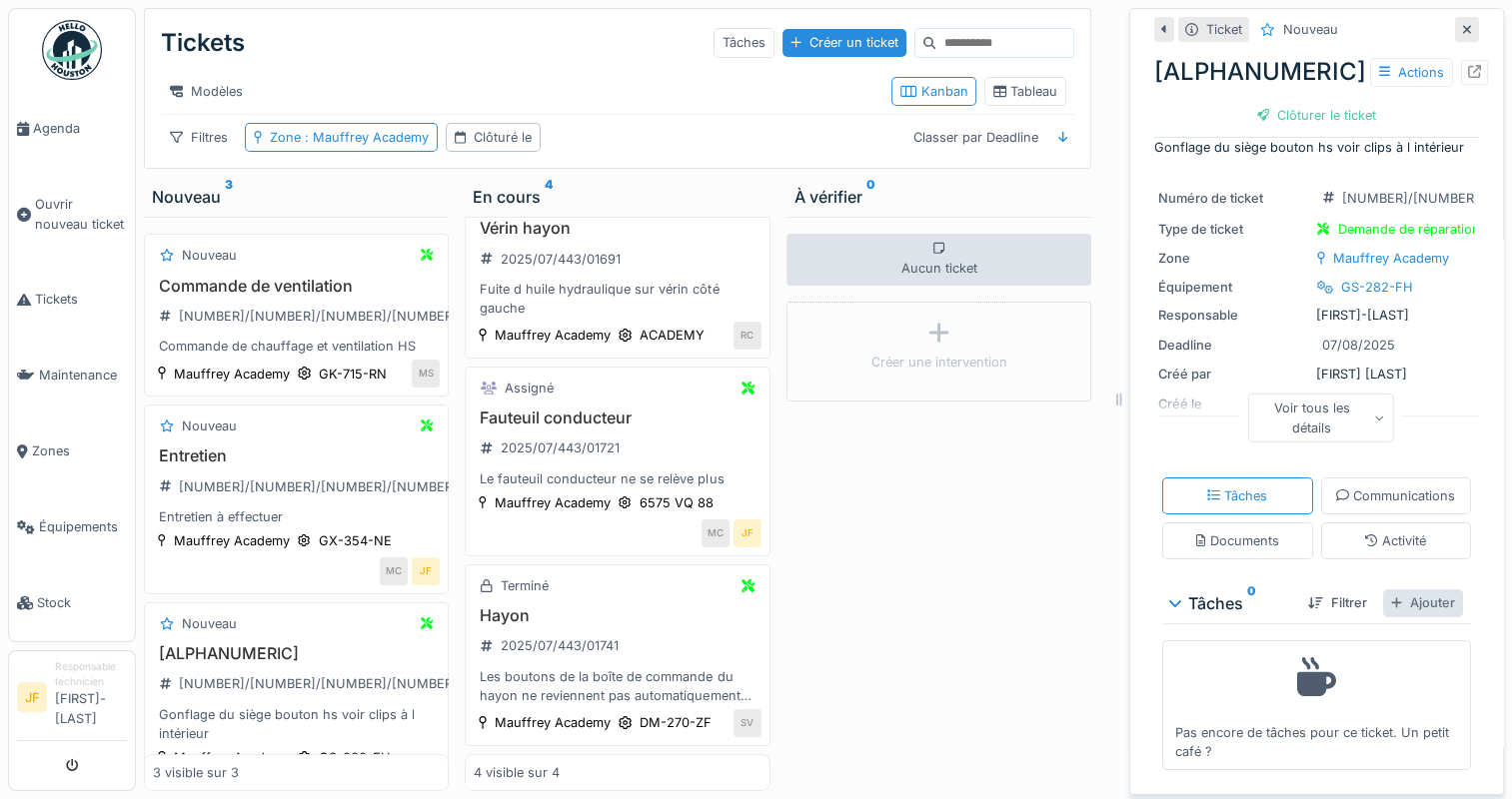 click on "Ajouter" at bounding box center [1423, 602] 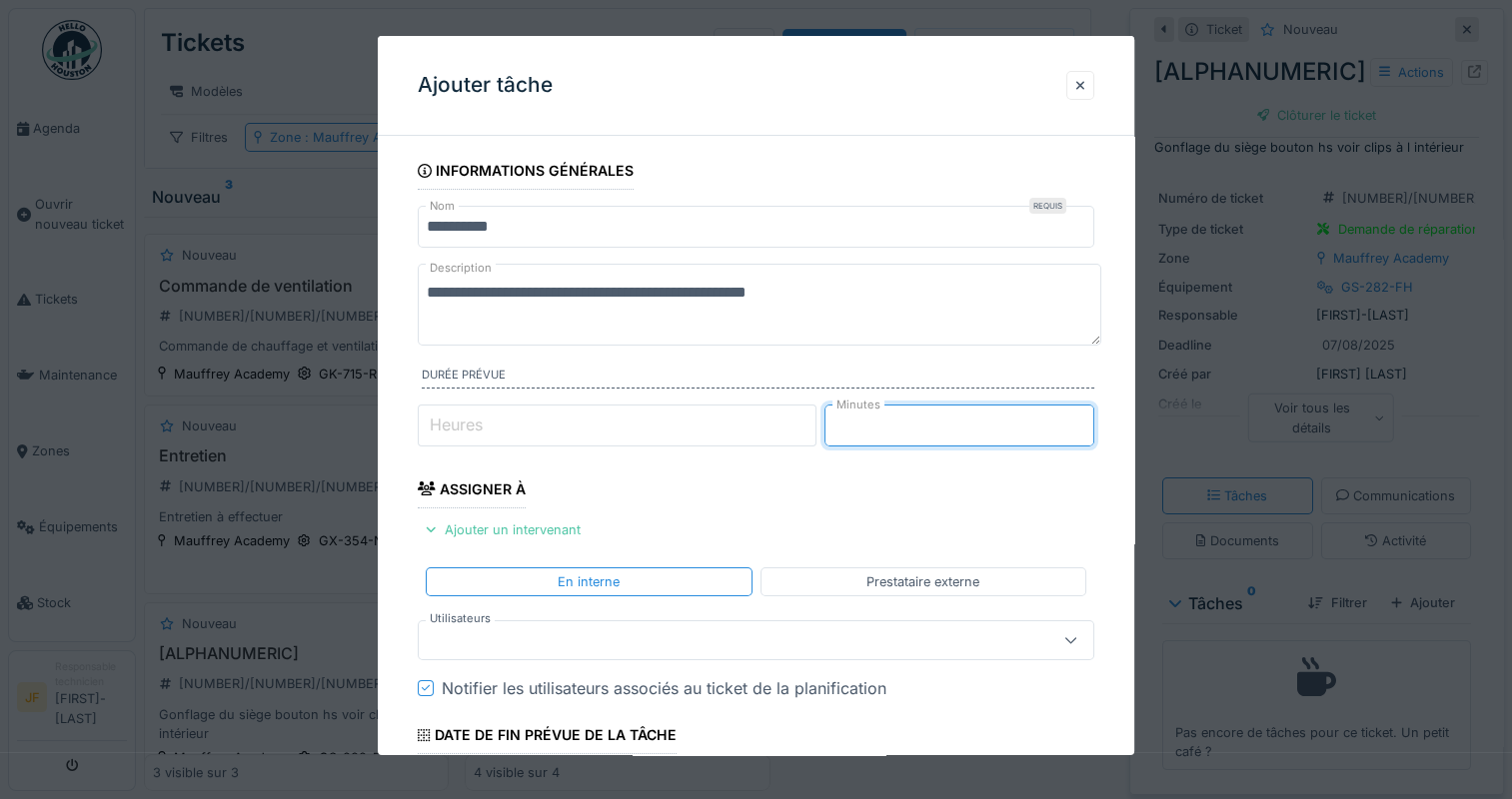 click on "*" at bounding box center (959, 425) 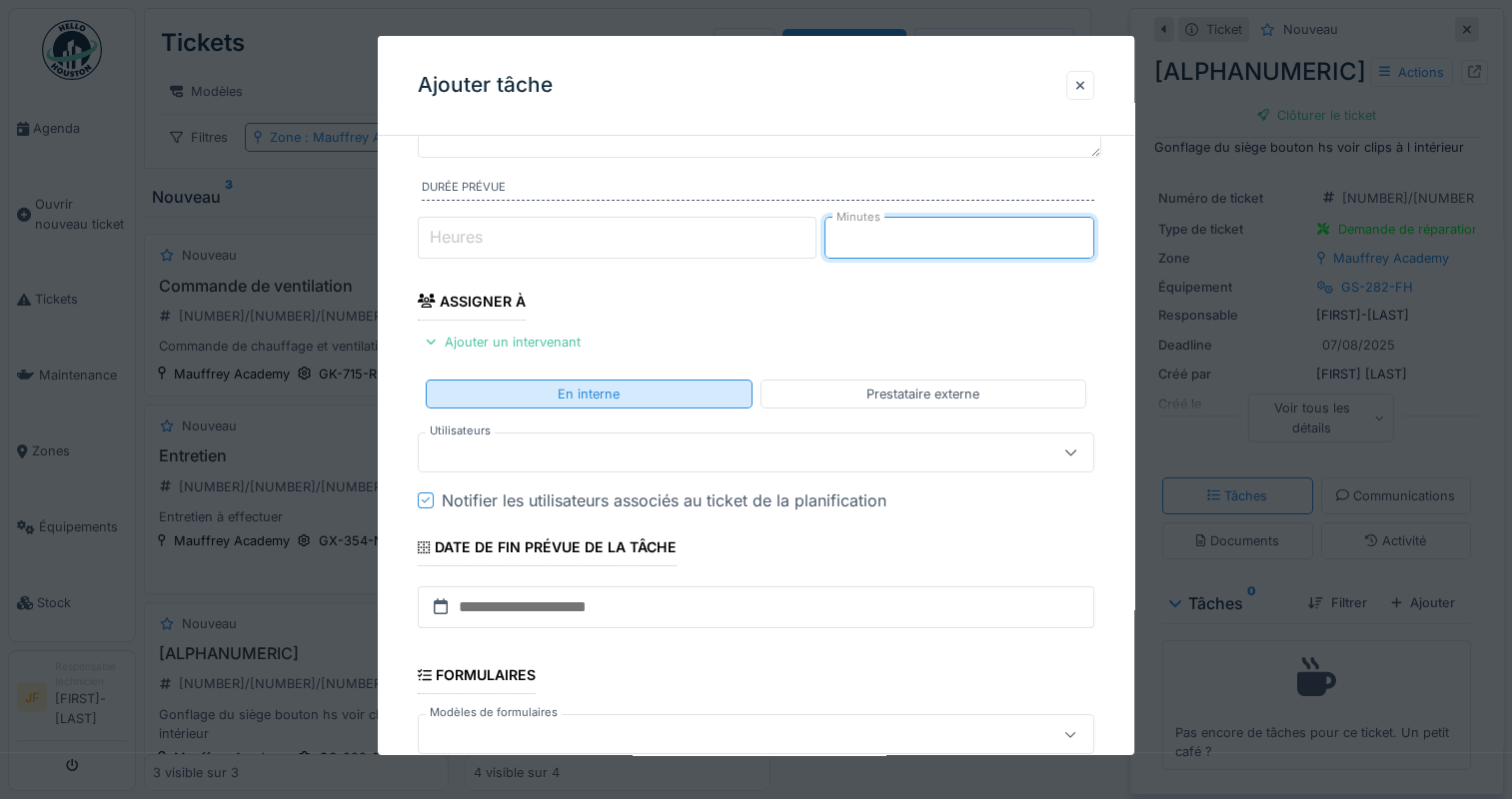 scroll, scrollTop: 200, scrollLeft: 0, axis: vertical 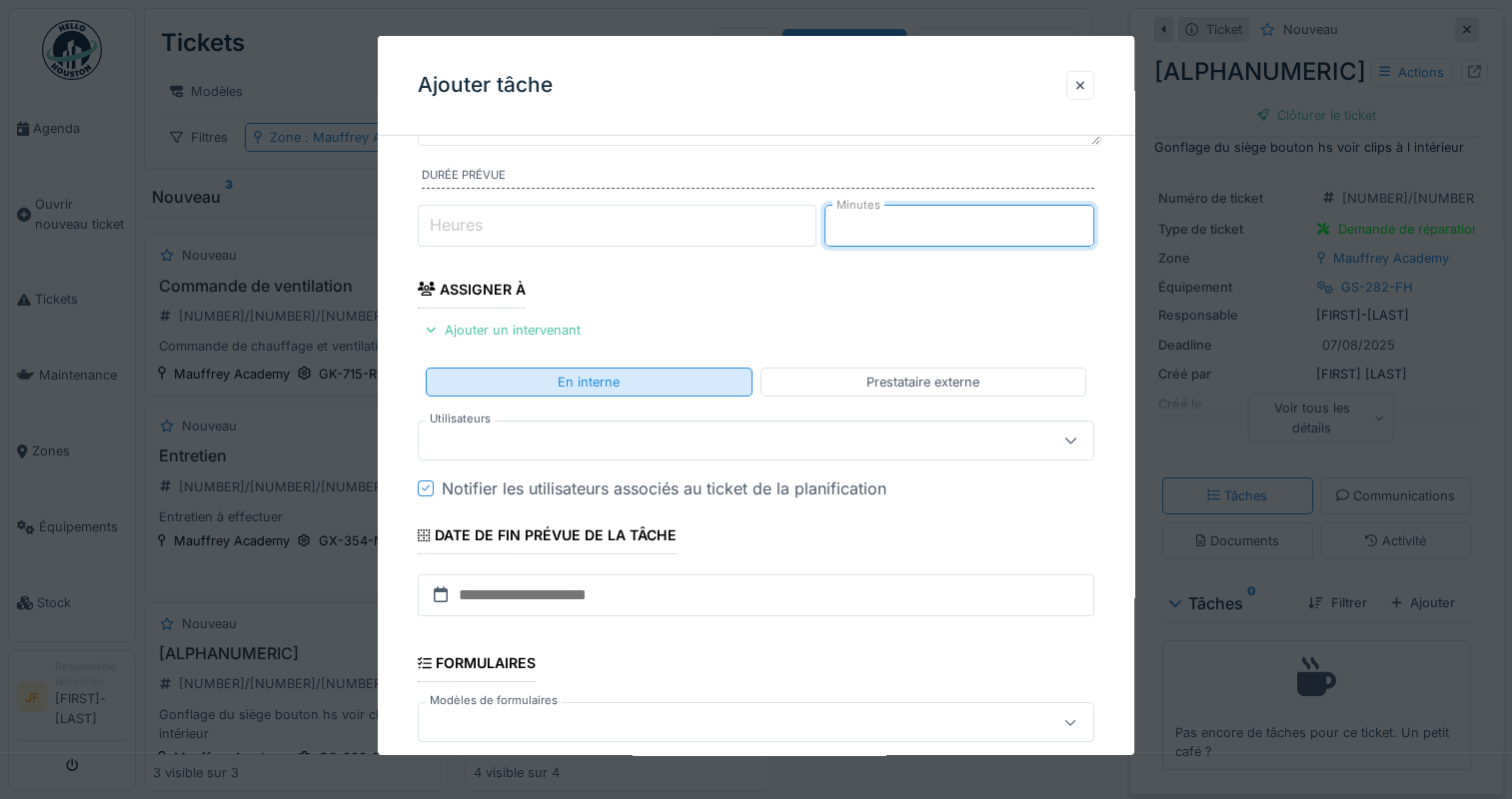 click on "En interne" at bounding box center [589, 382] 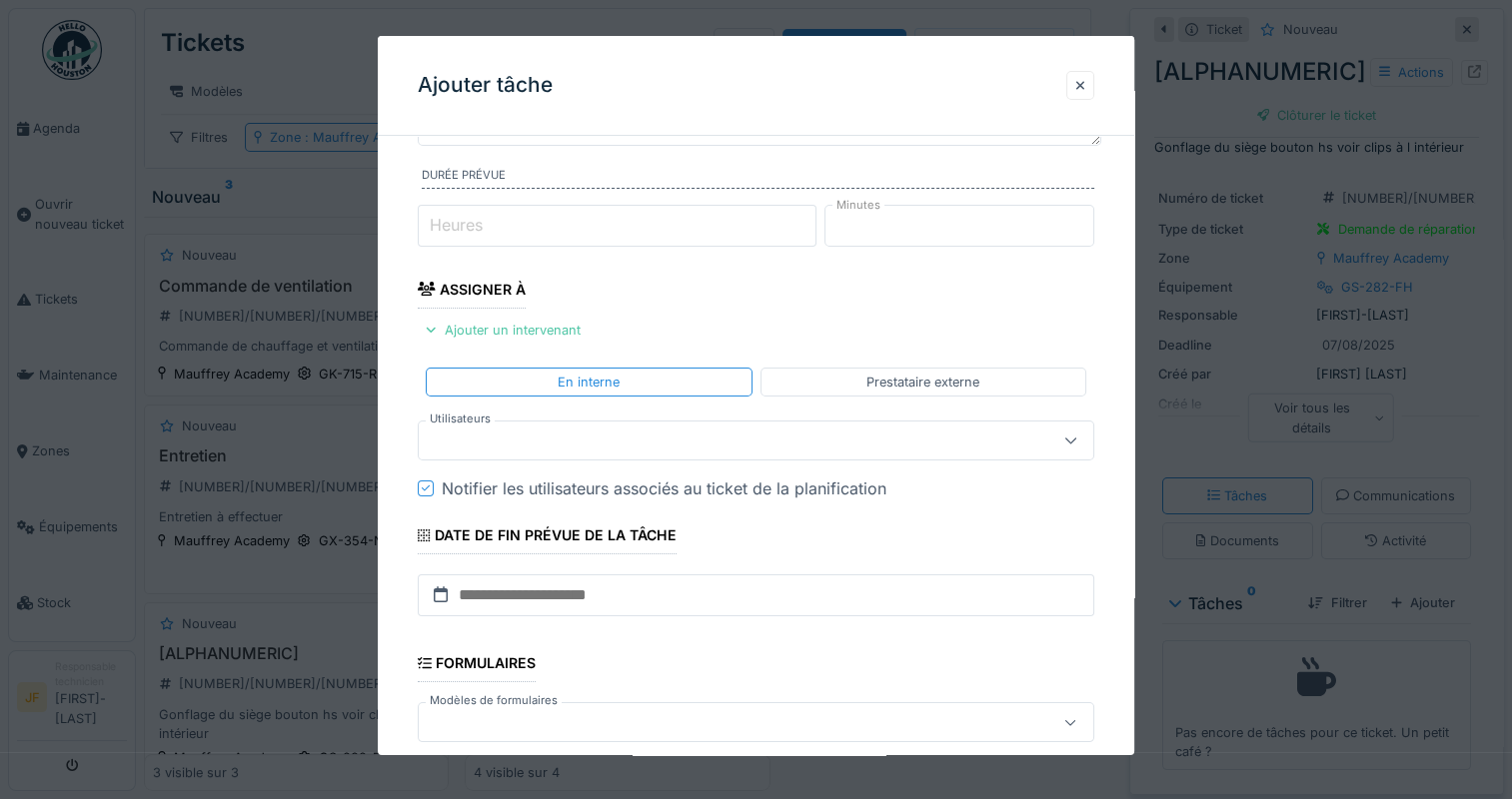 click at bounding box center [722, 440] 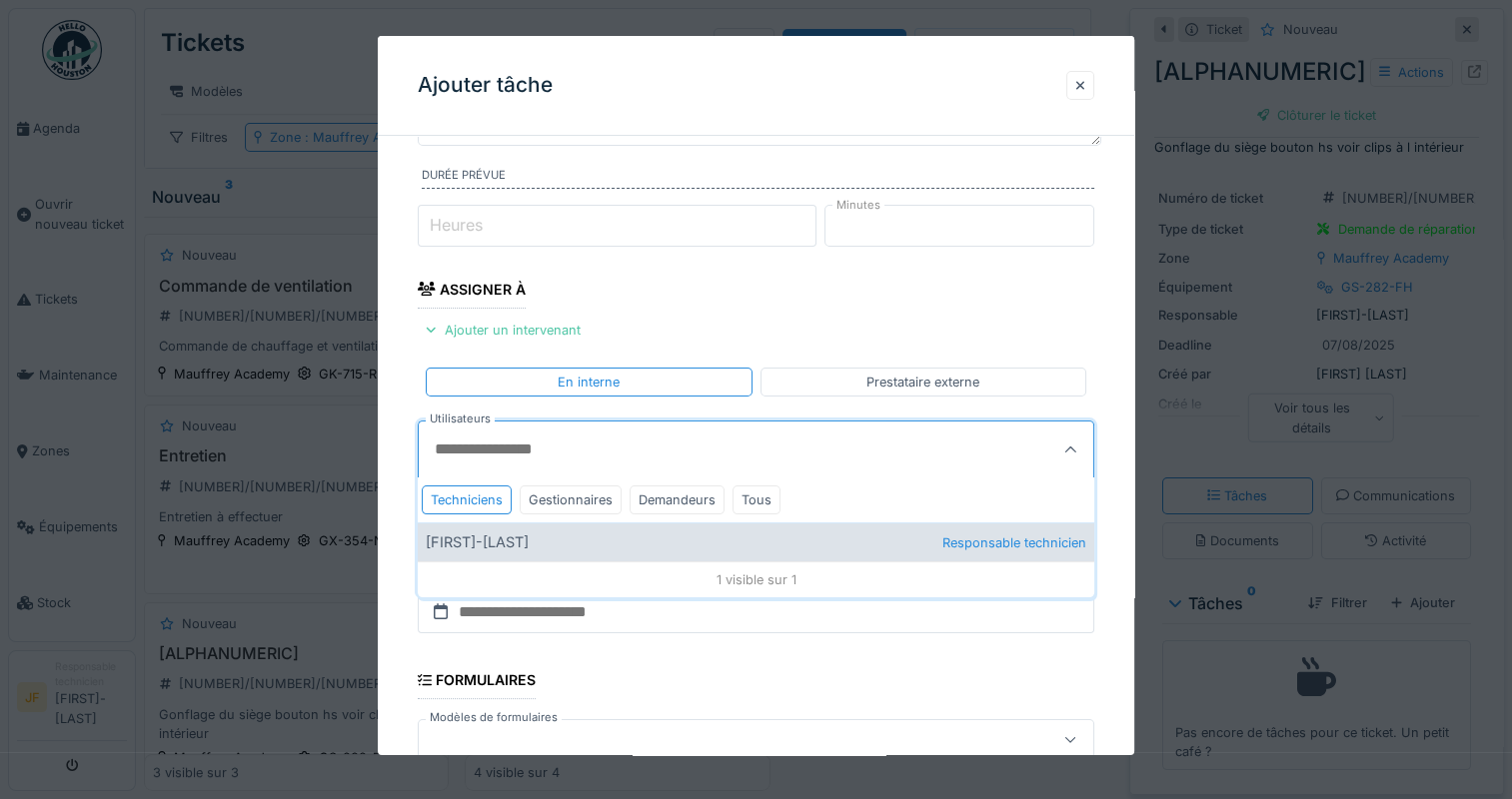 click on "Jean-paul Flesch   Responsable technicien" at bounding box center [756, 541] 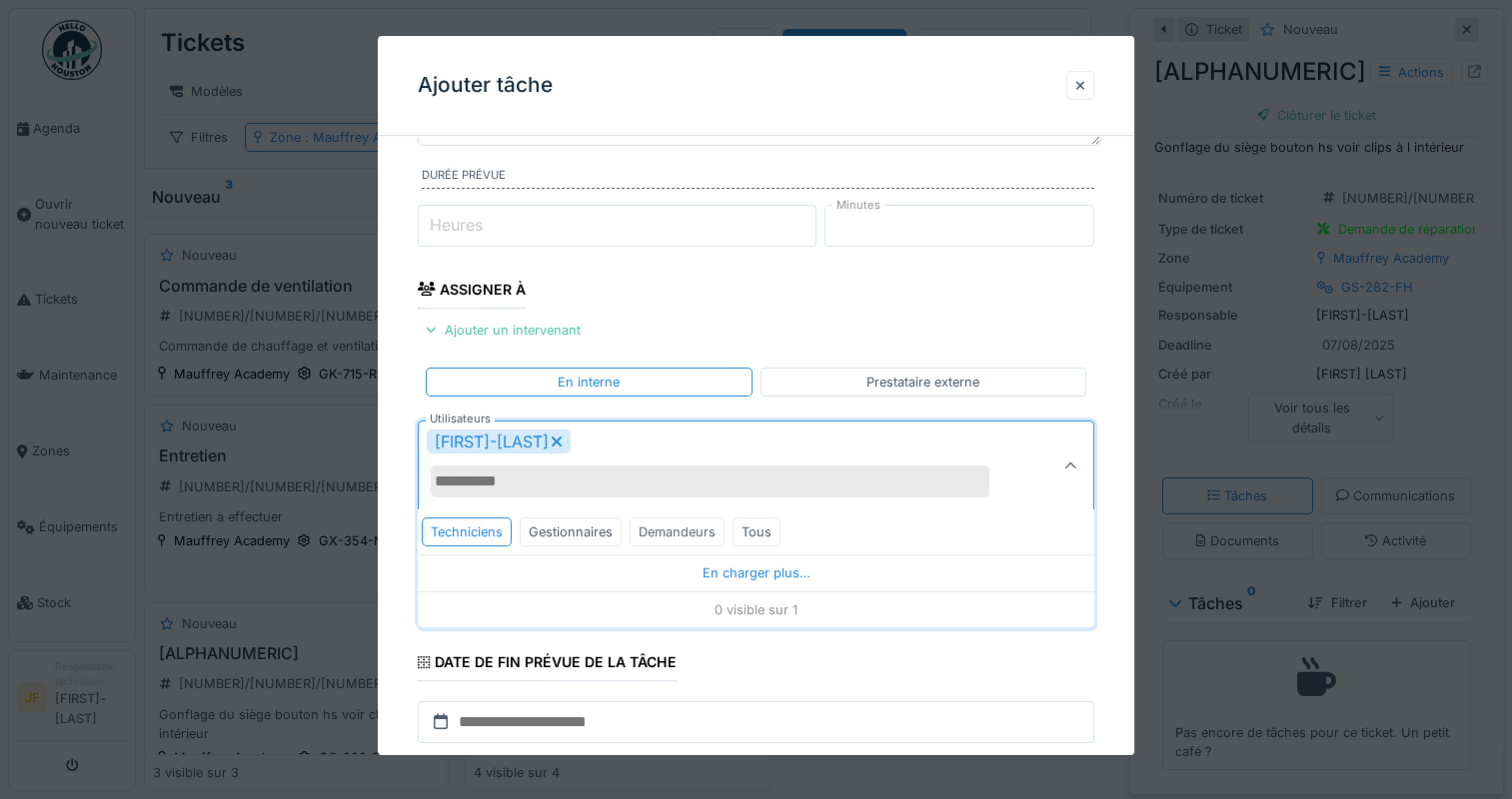 scroll, scrollTop: 400, scrollLeft: 0, axis: vertical 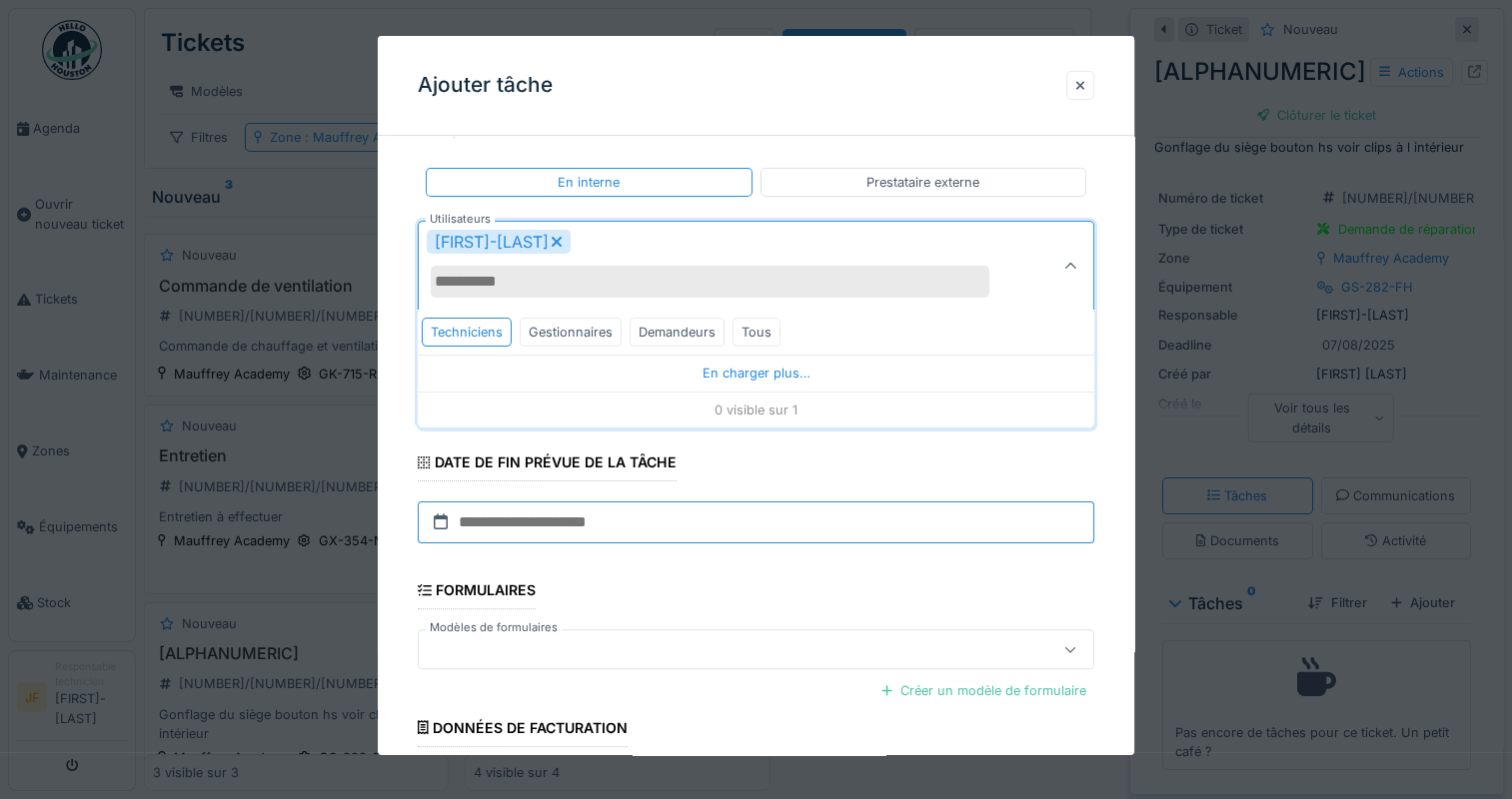 click at bounding box center (756, 522) 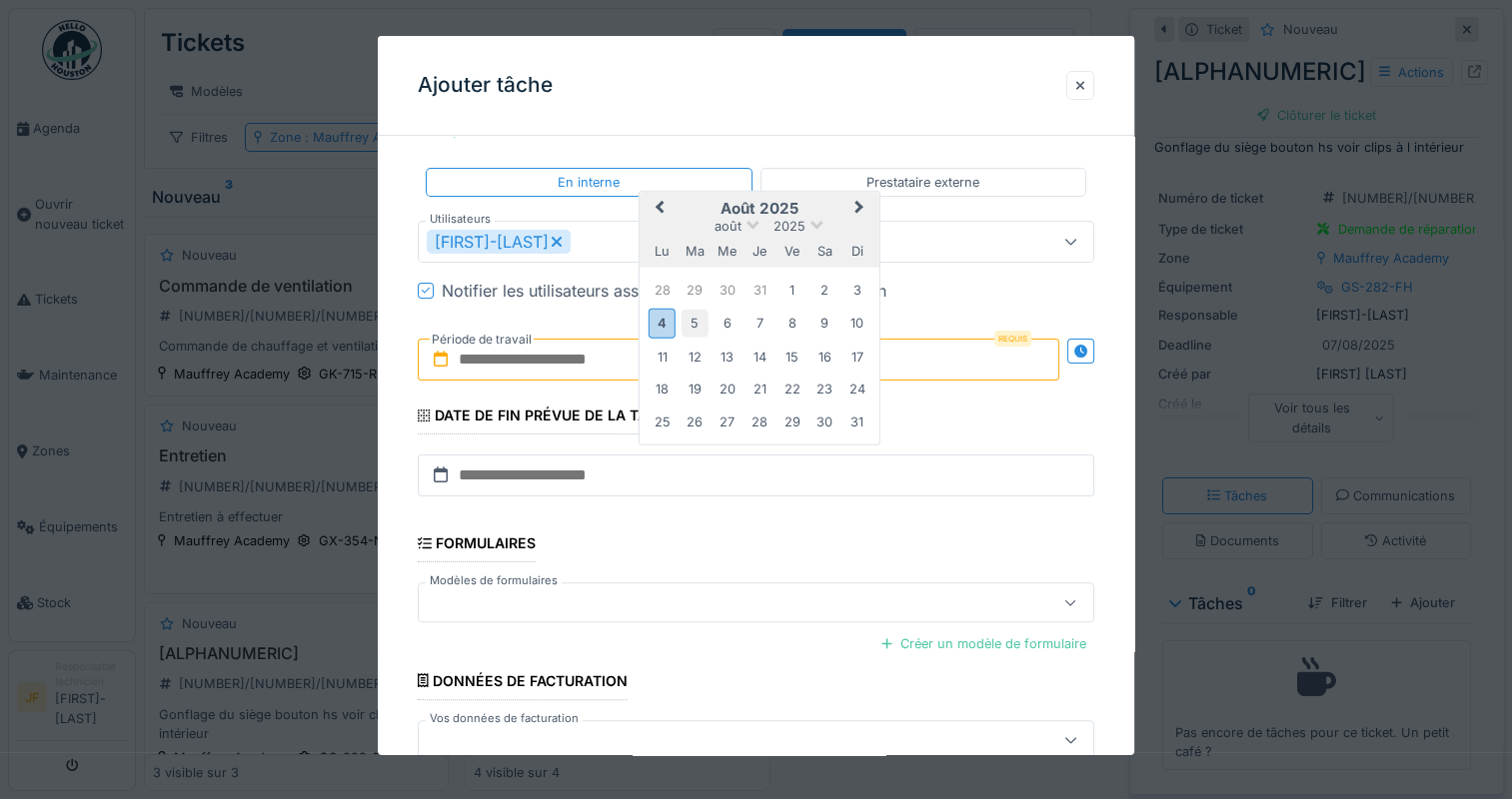 click on "5" at bounding box center (695, 323) 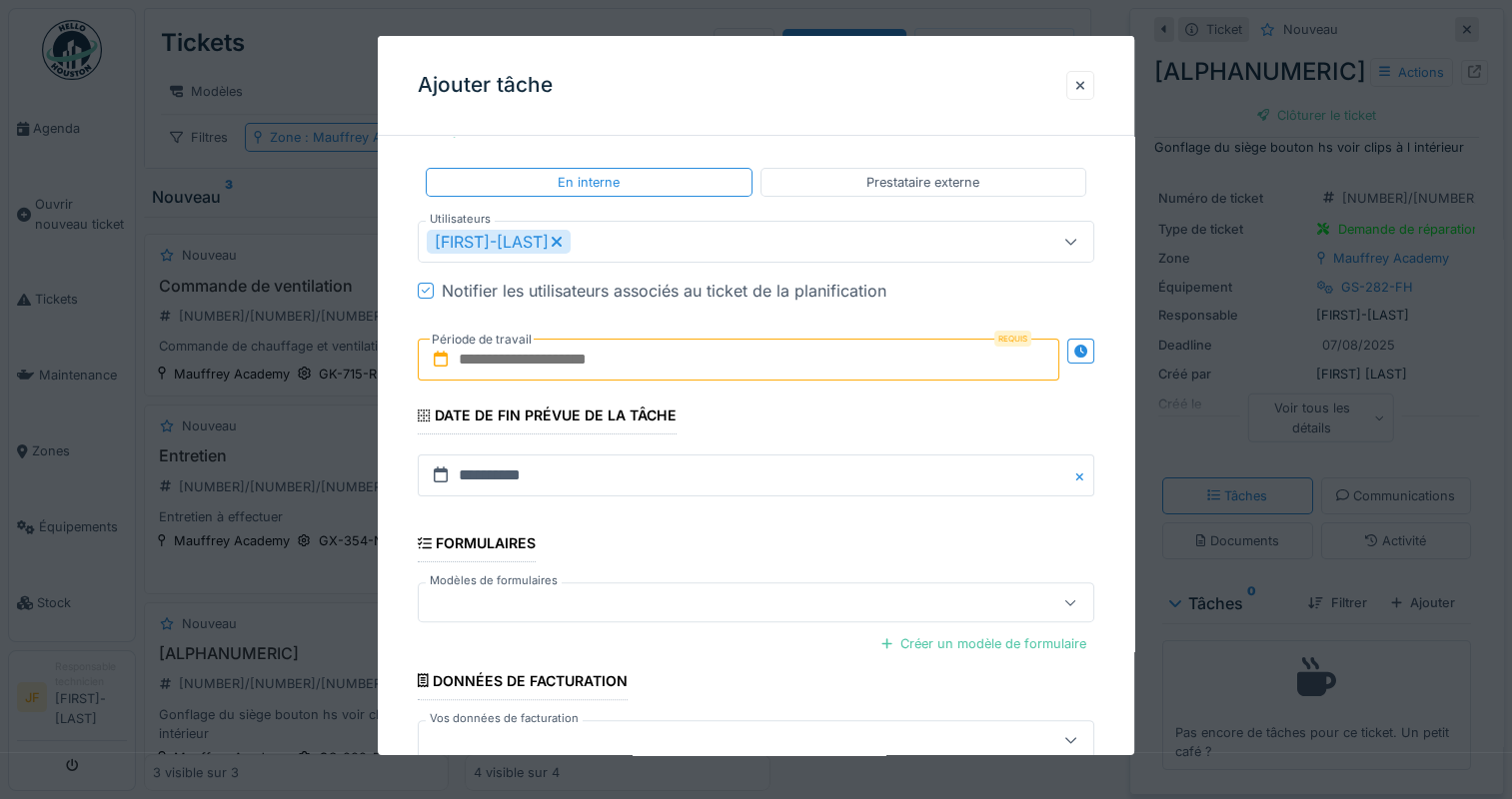 click at bounding box center [739, 360] 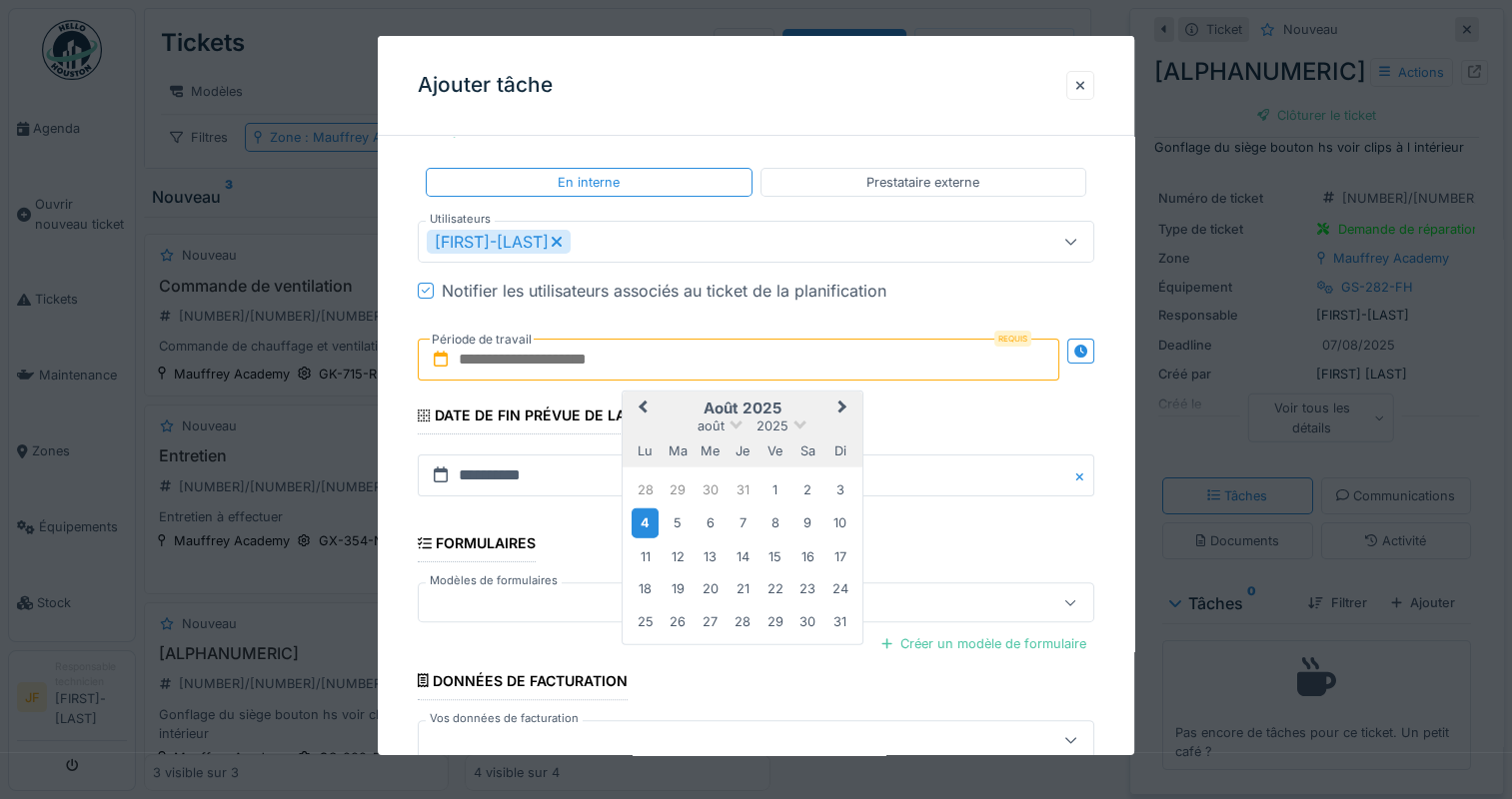 click on "4" at bounding box center [645, 522] 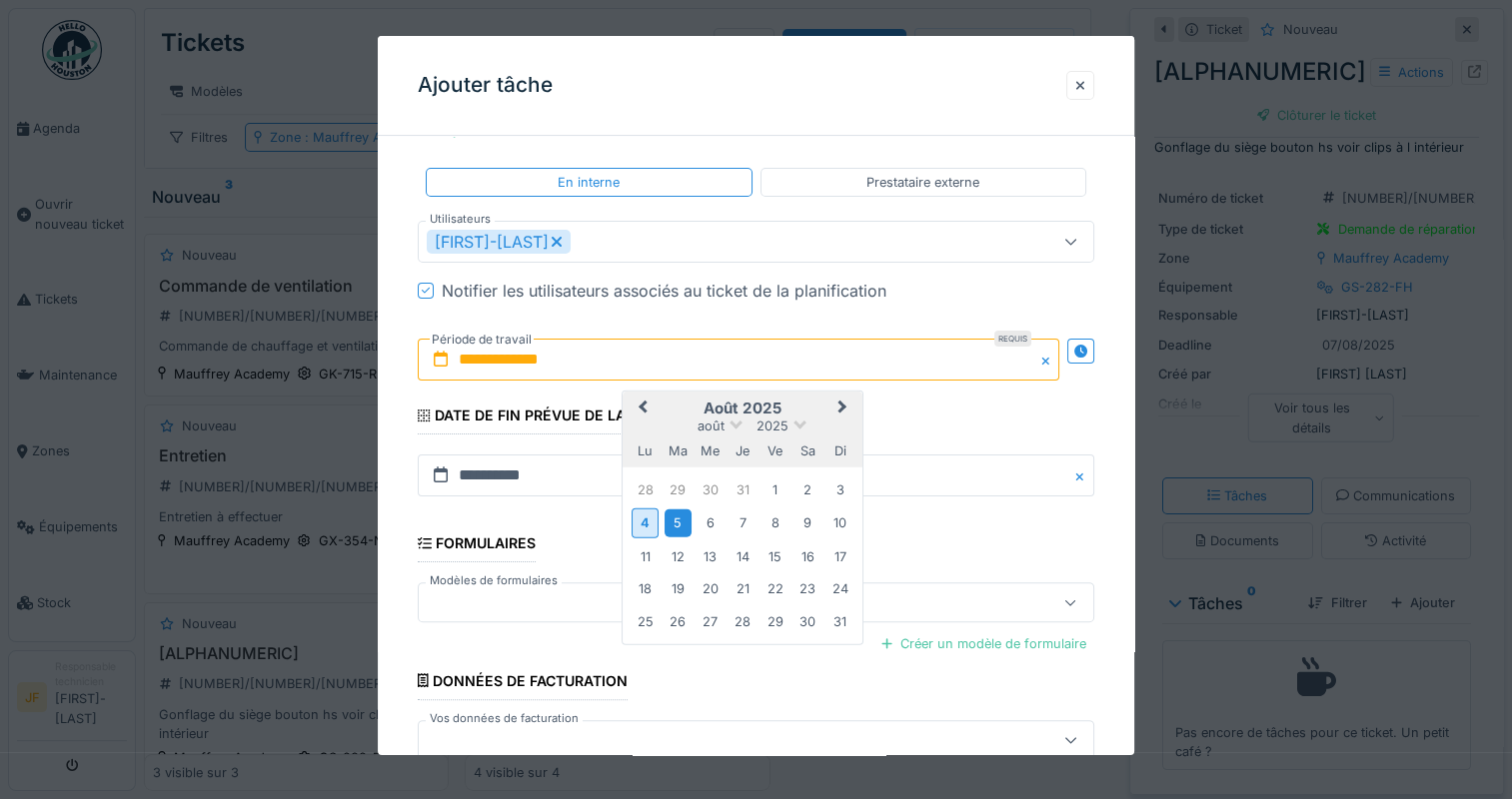 click on "5" at bounding box center [678, 522] 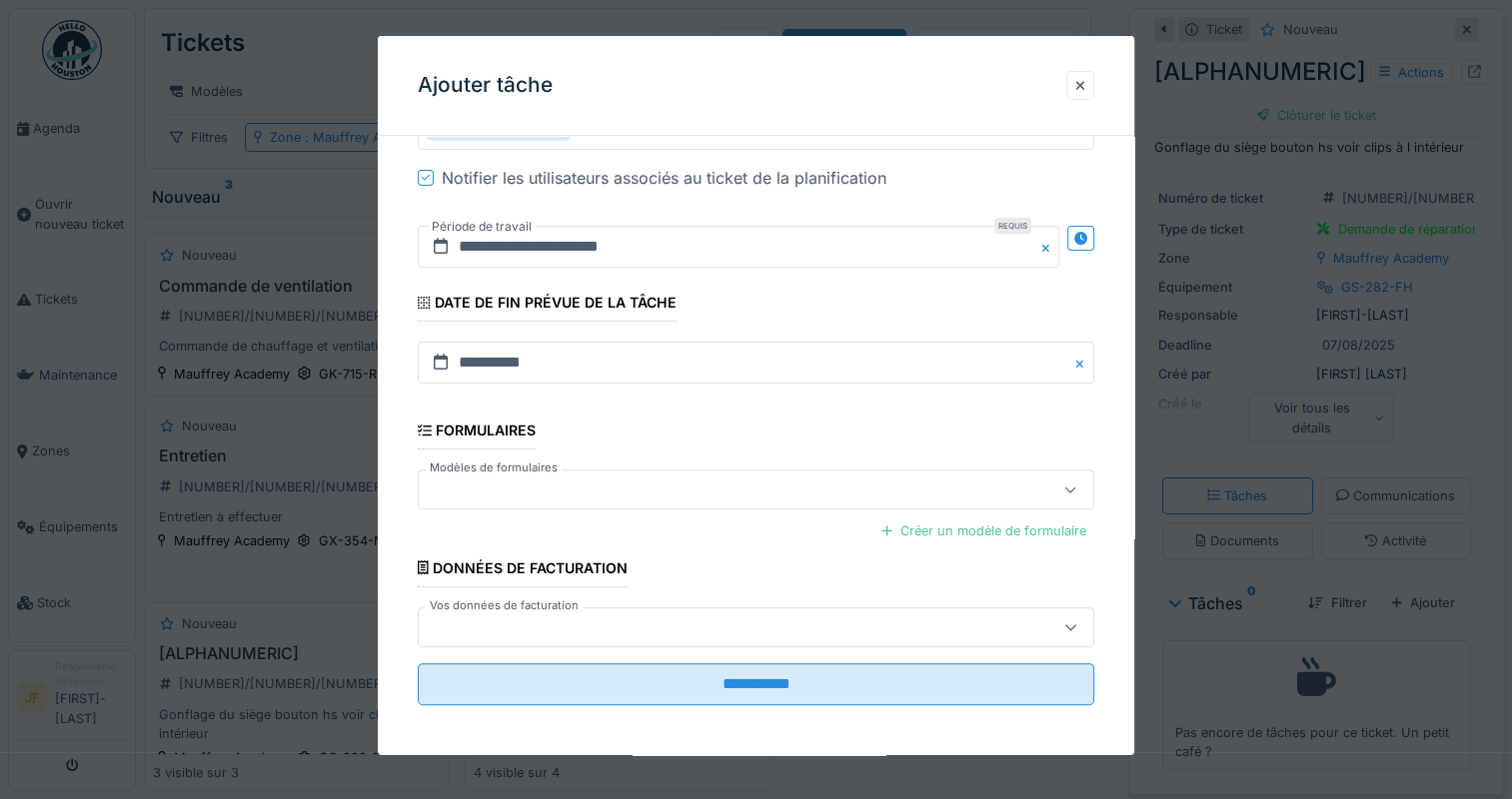 scroll, scrollTop: 513, scrollLeft: 0, axis: vertical 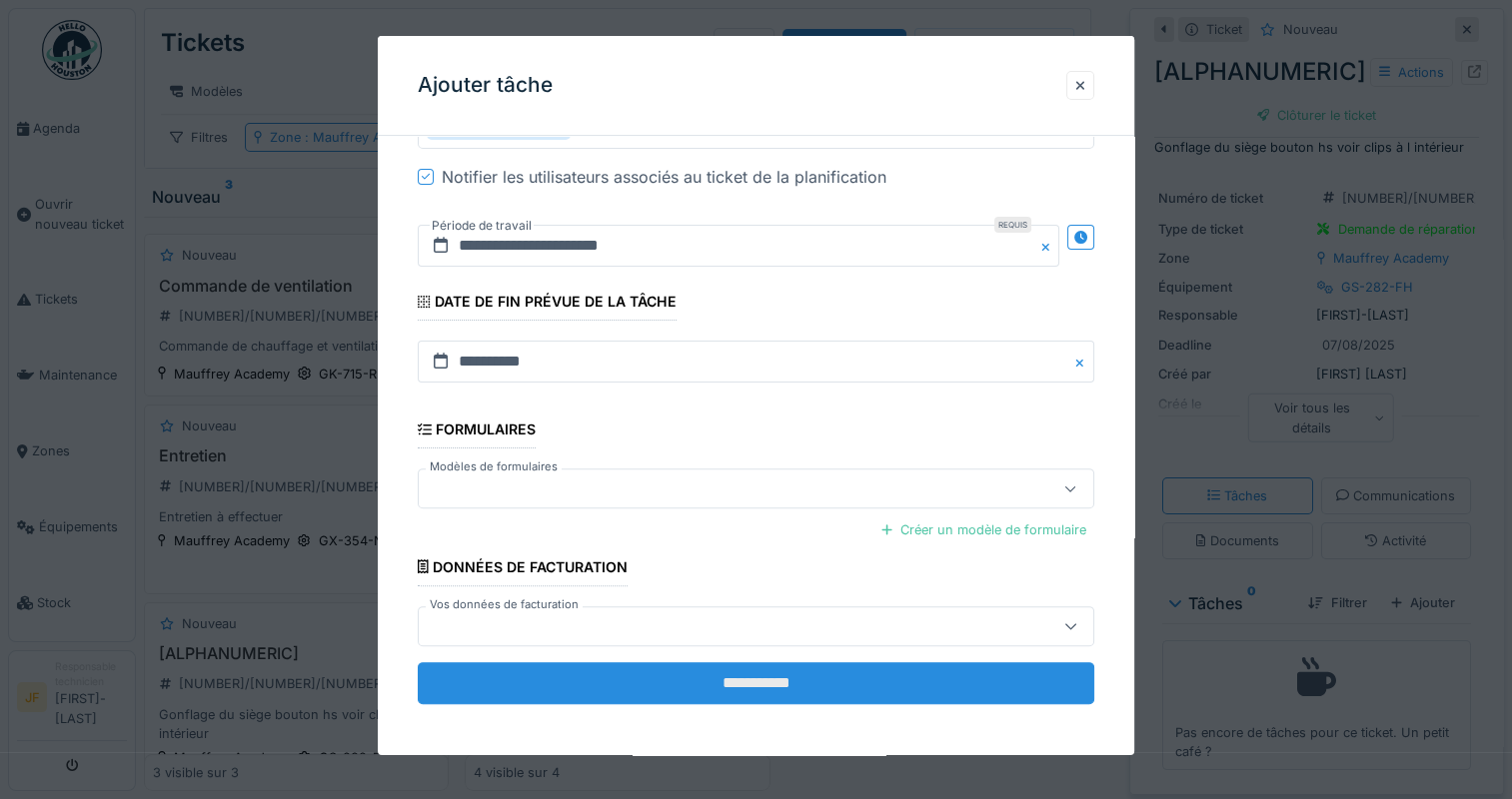 click on "**********" at bounding box center [756, 683] 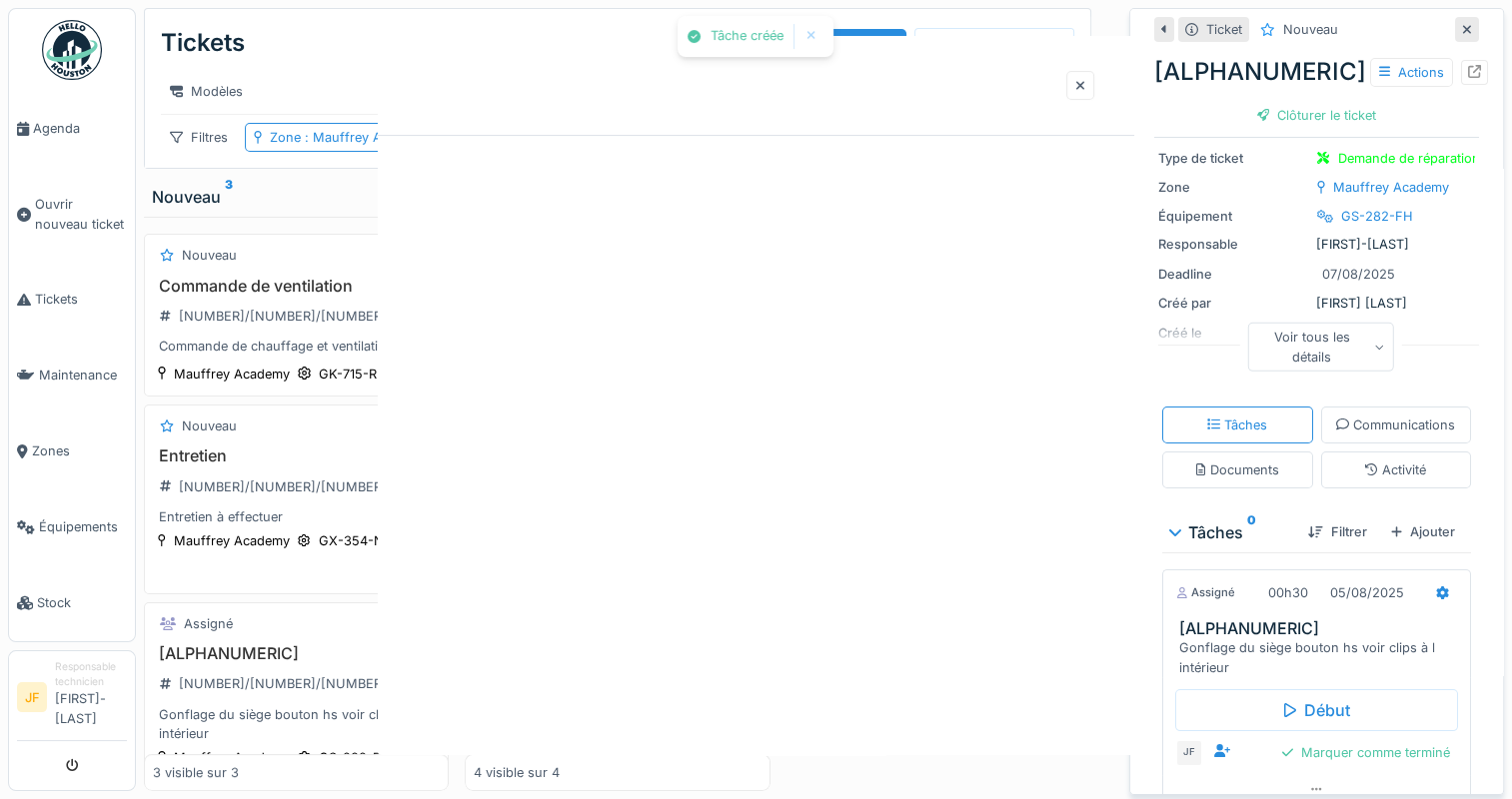 scroll, scrollTop: 0, scrollLeft: 0, axis: both 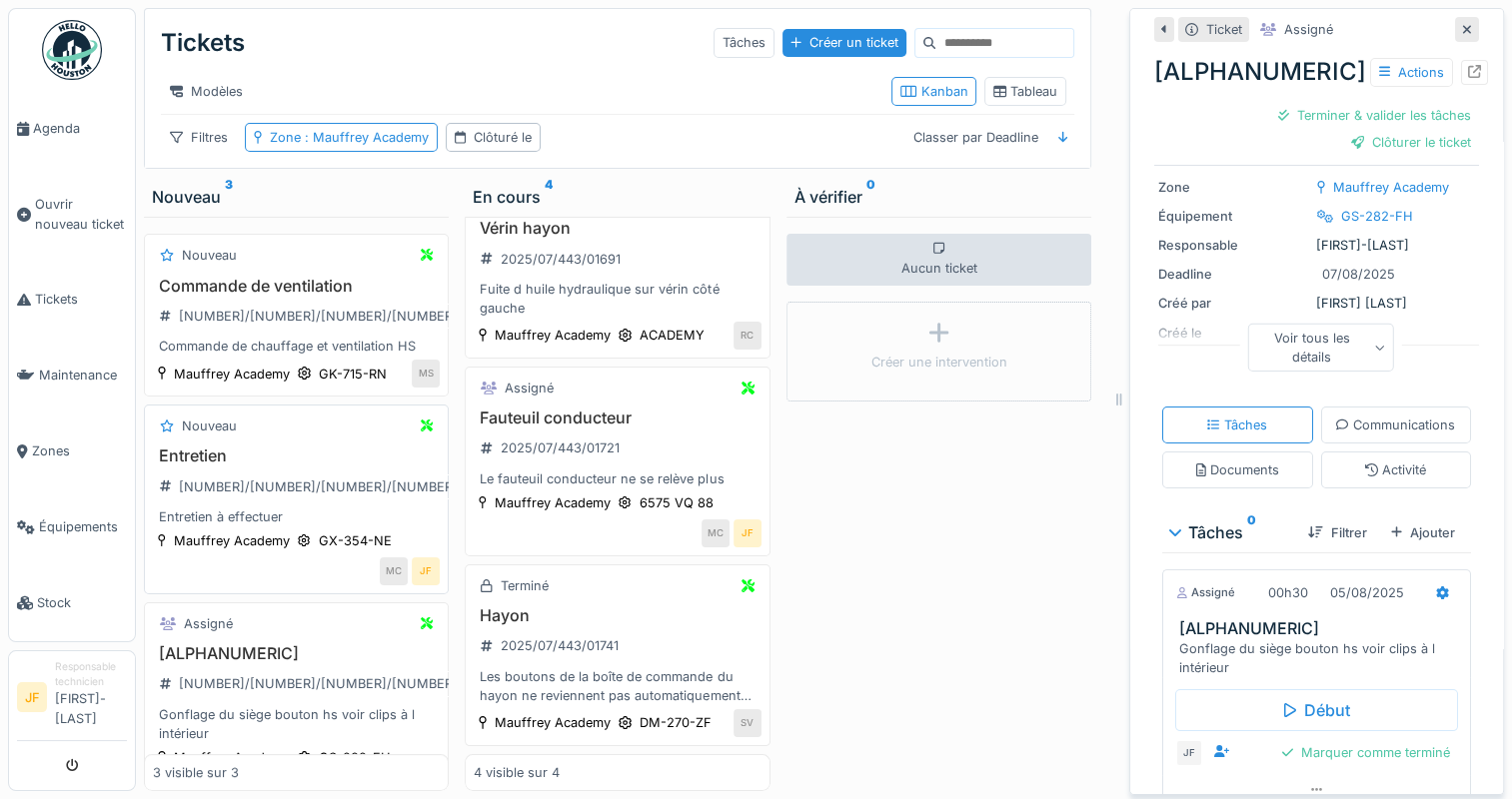 click on "Entretien" at bounding box center [296, 455] 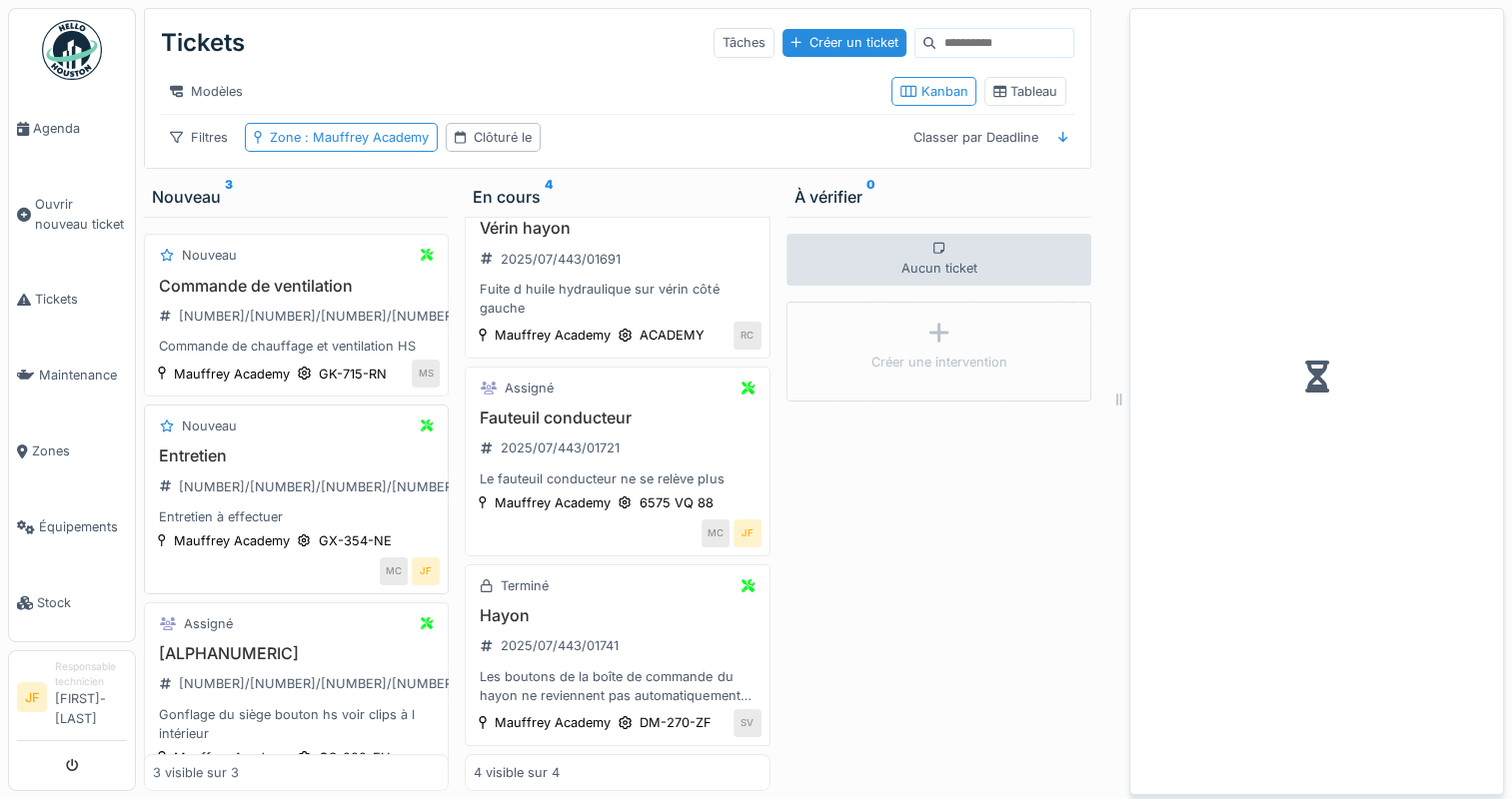 scroll, scrollTop: 0, scrollLeft: 0, axis: both 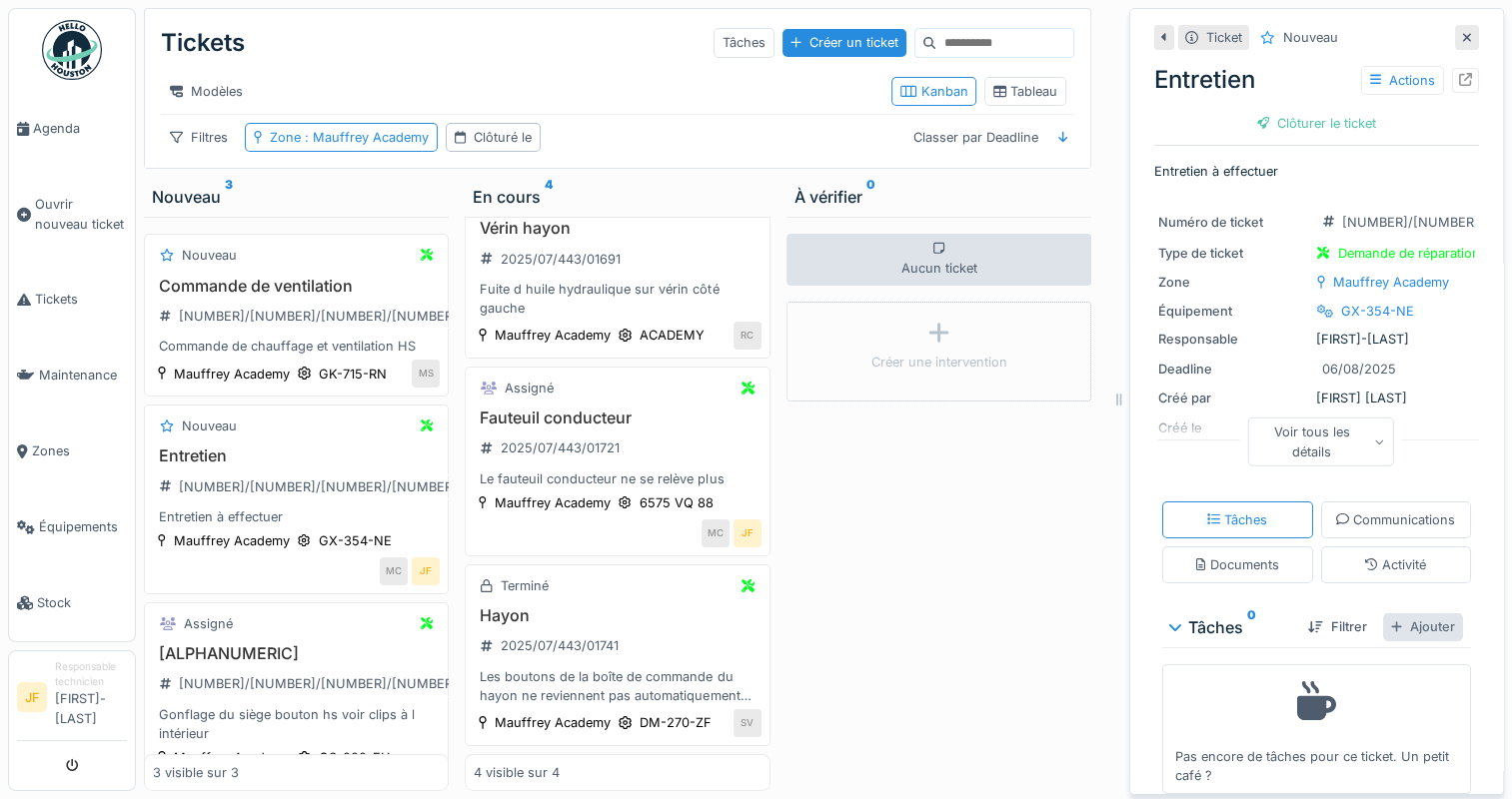 click on "Ajouter" at bounding box center (1423, 626) 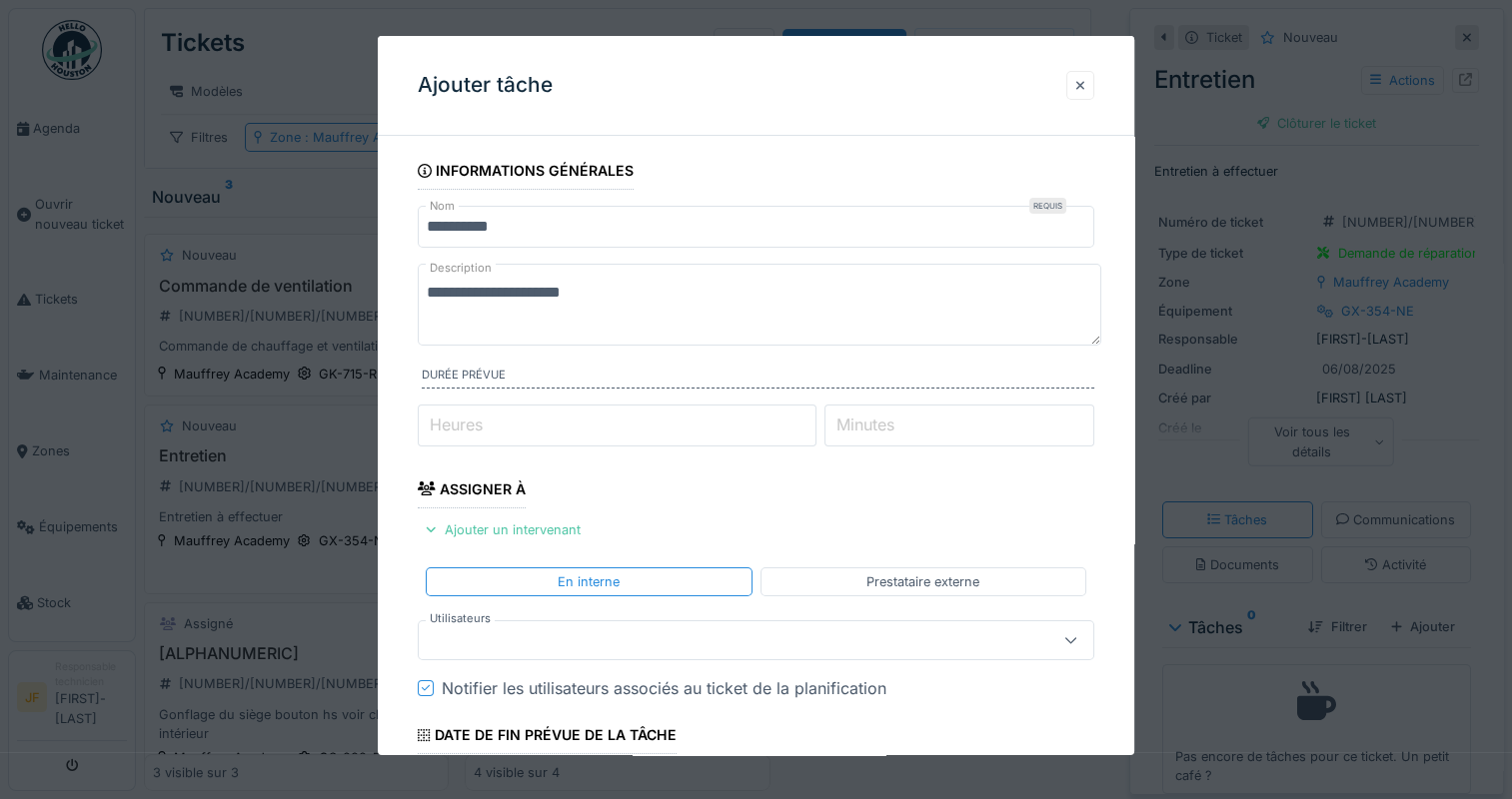 click at bounding box center [1080, 85] 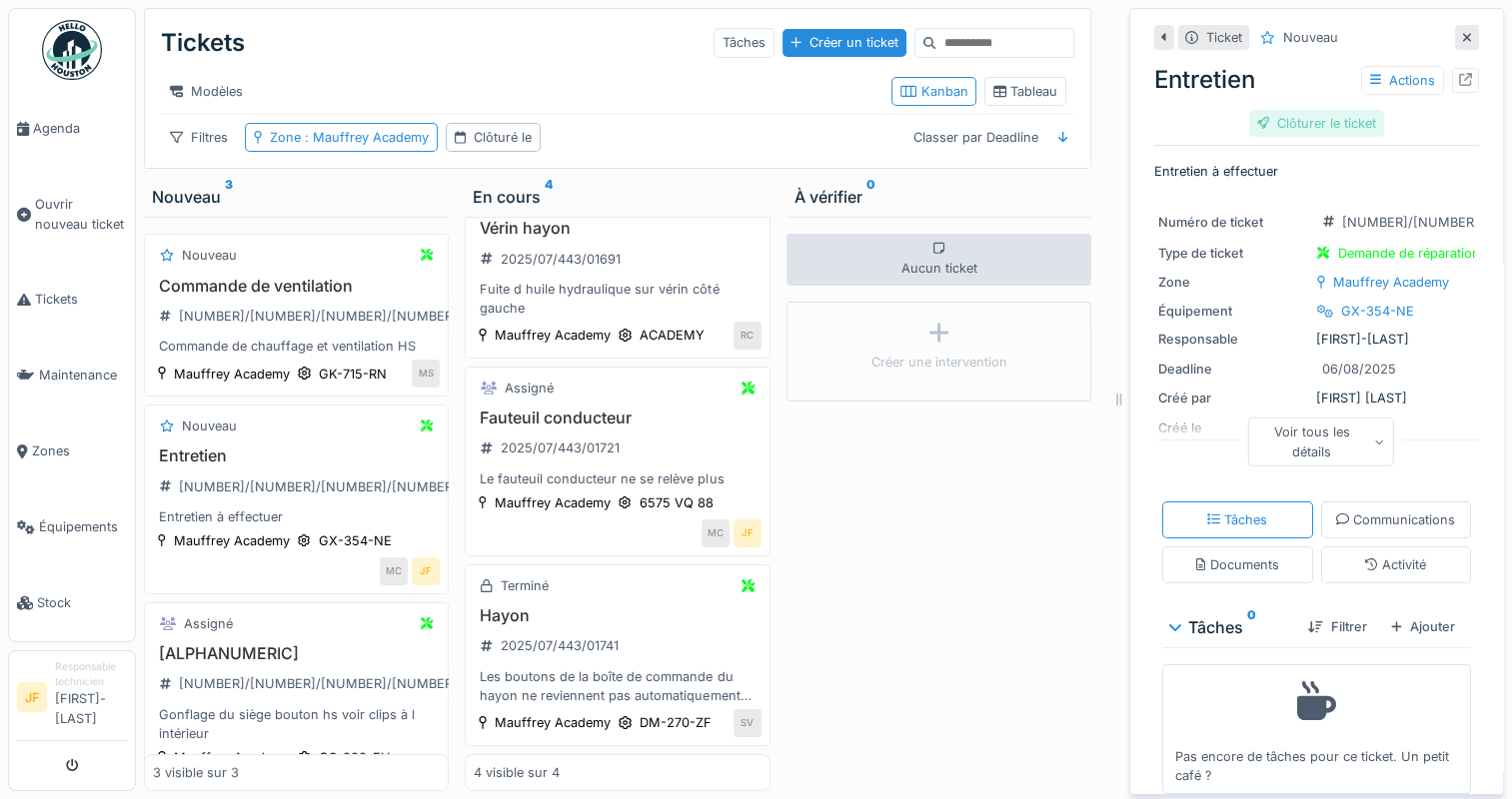 click on "Clôturer le ticket" at bounding box center [1317, 123] 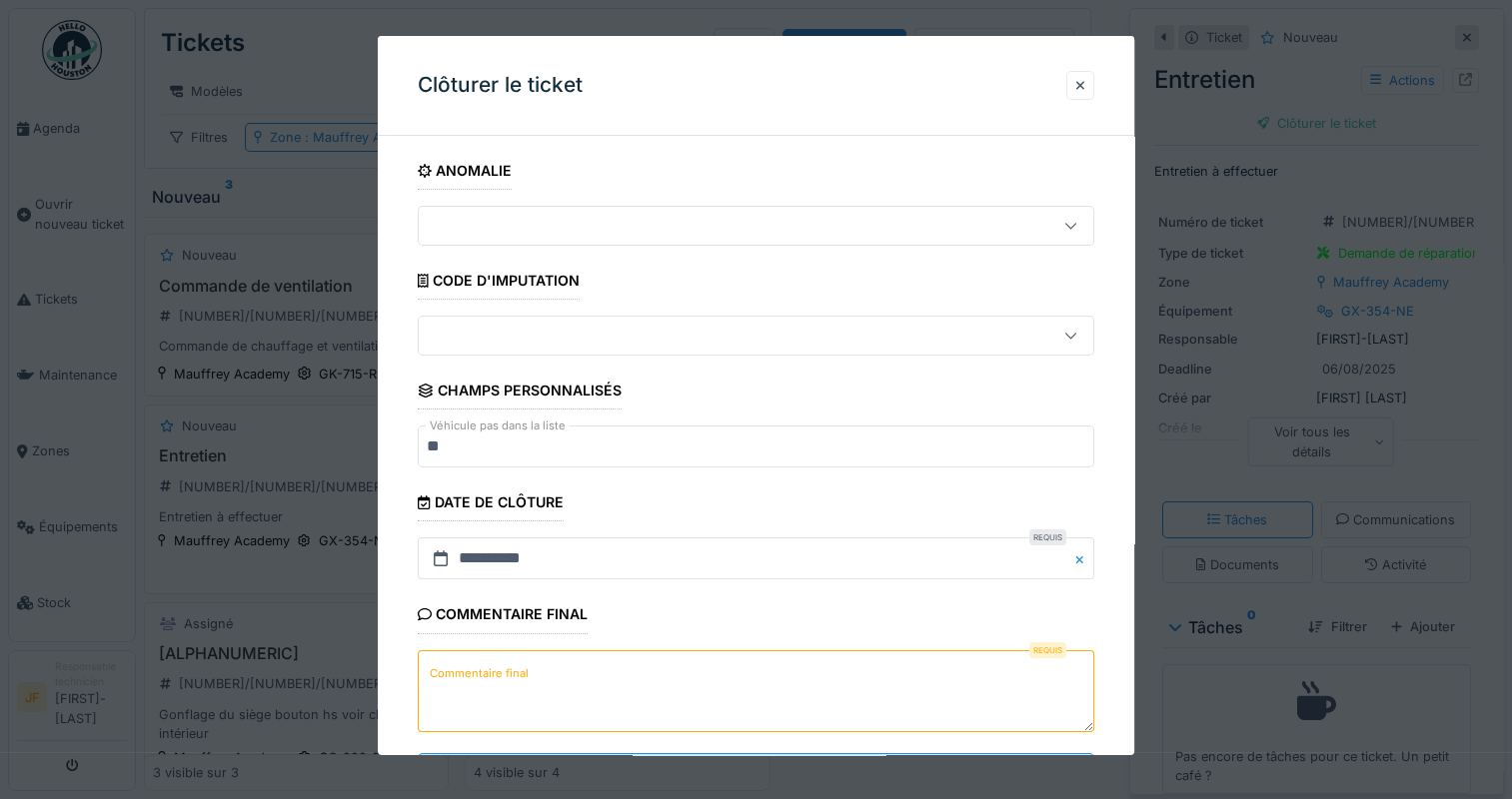click at bounding box center (722, 226) 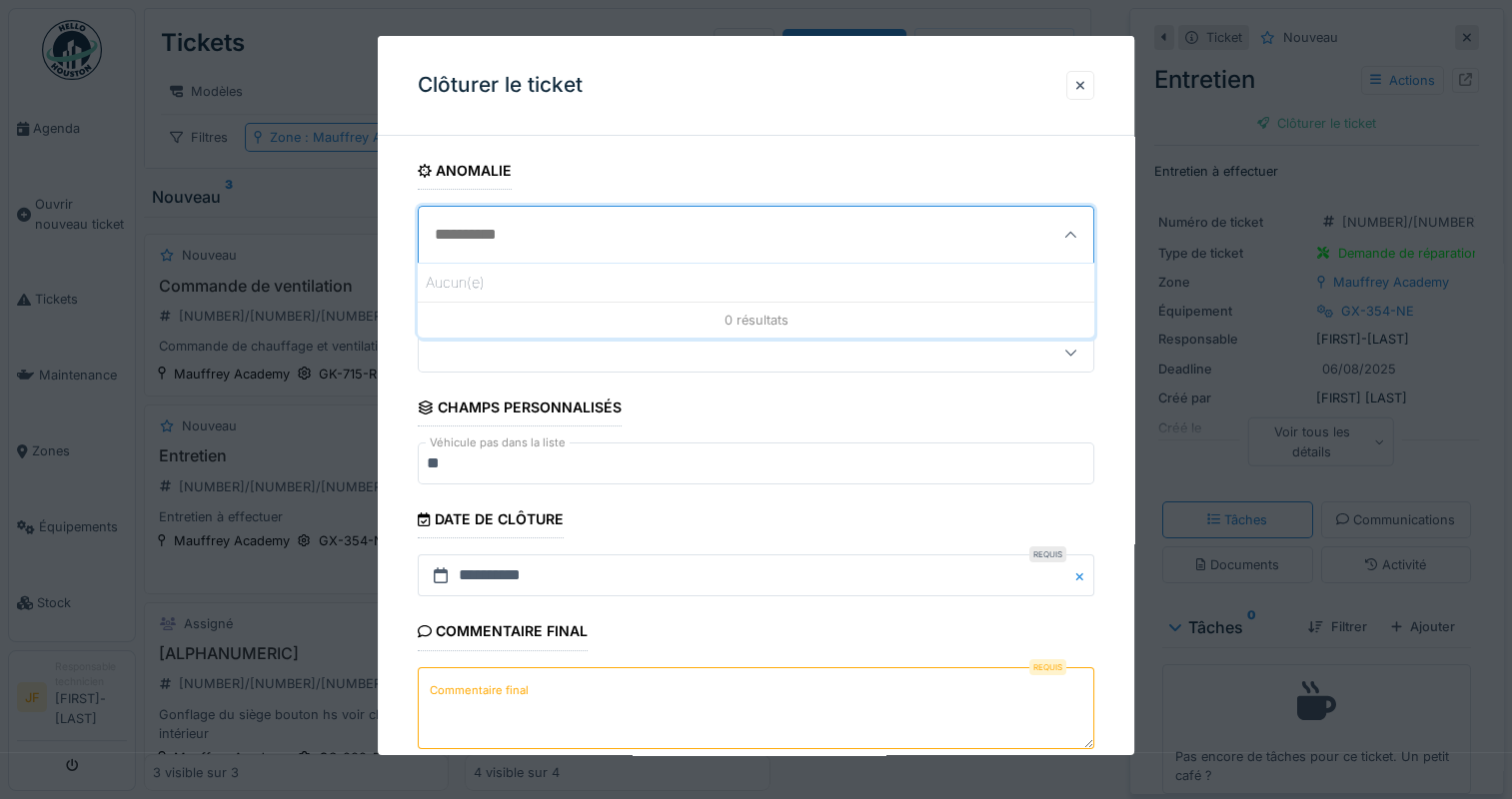 click at bounding box center [710, 235] 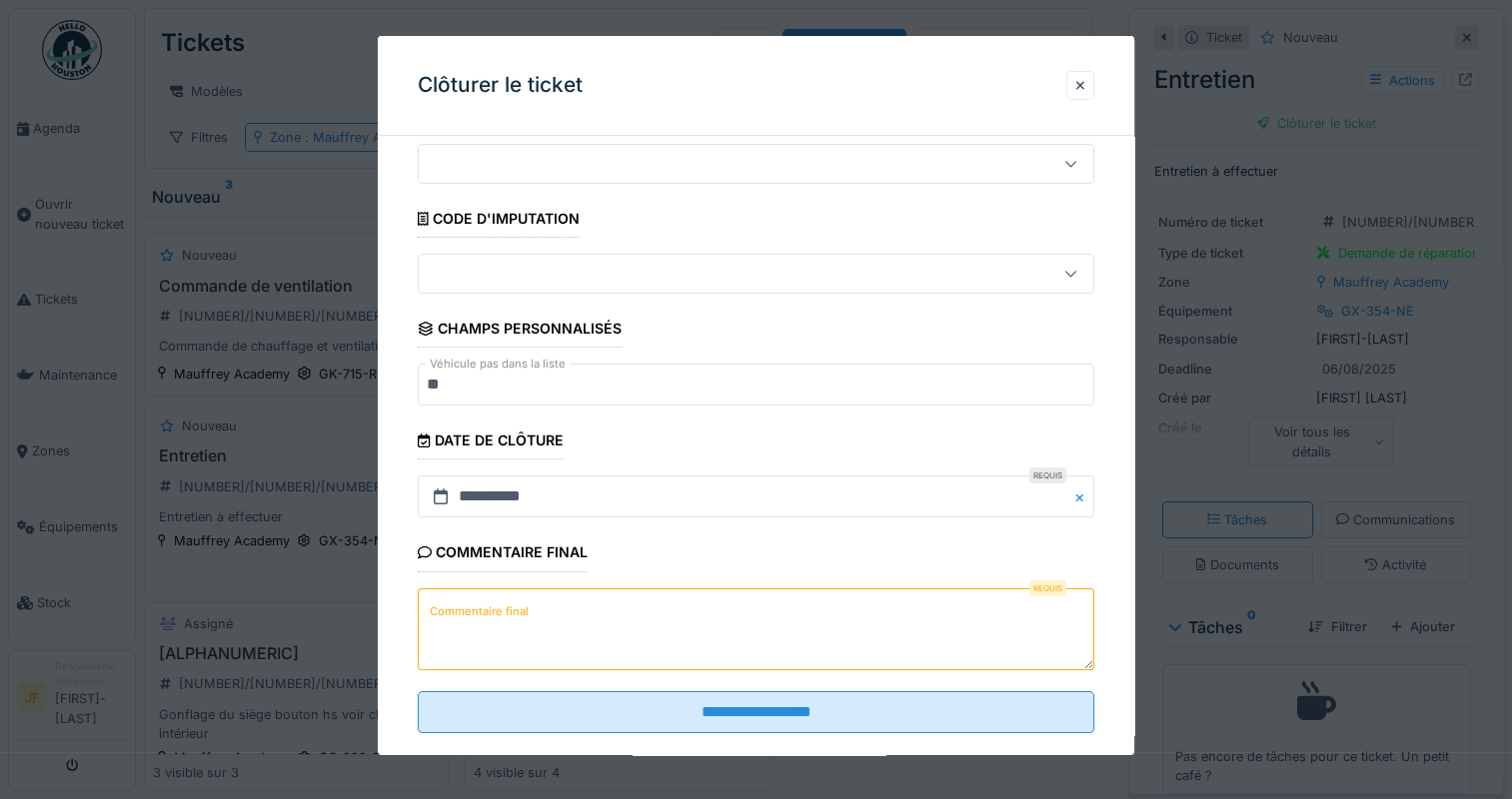 scroll, scrollTop: 92, scrollLeft: 0, axis: vertical 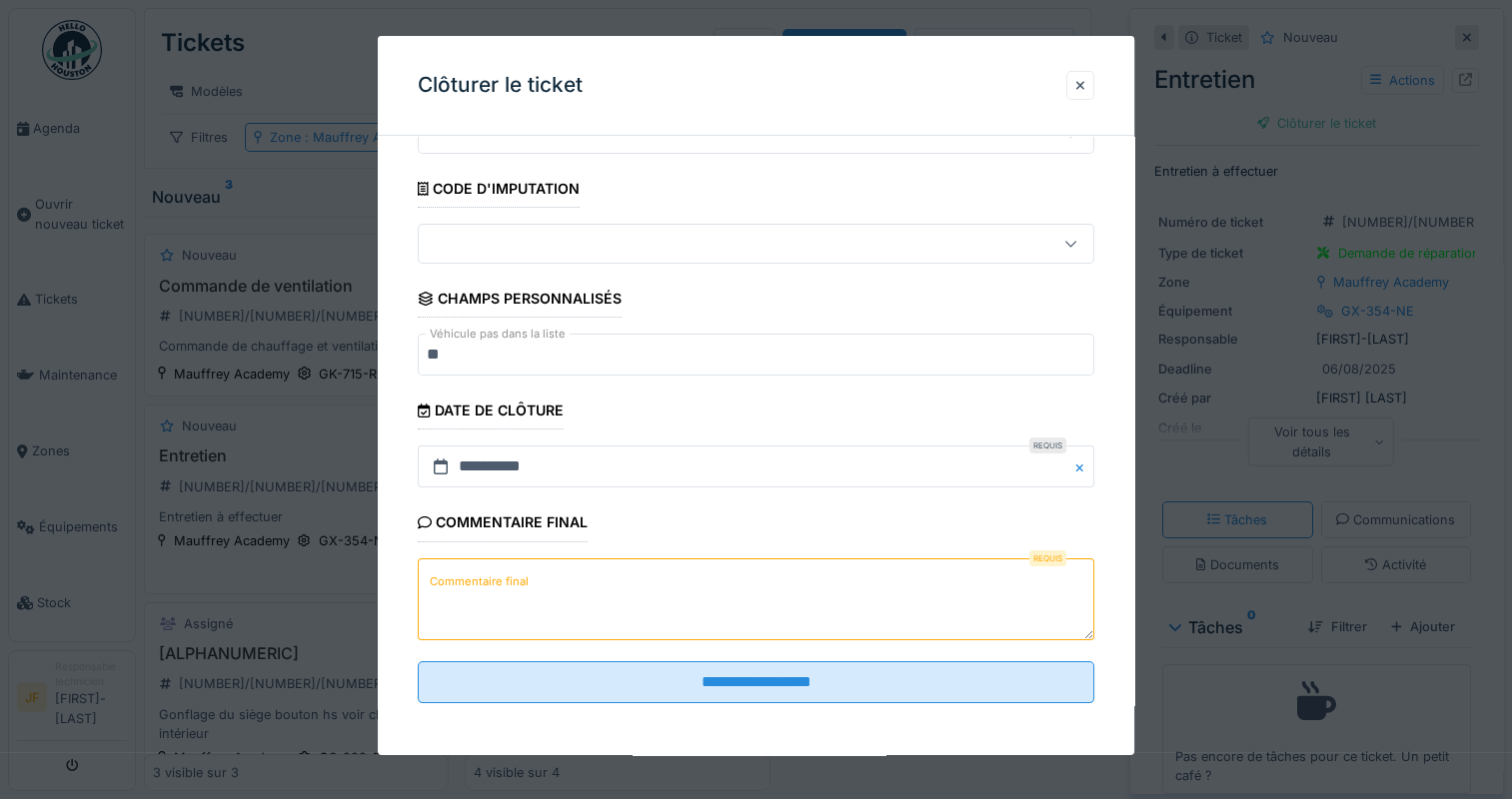 click on "Commentaire final" at bounding box center (479, 581) 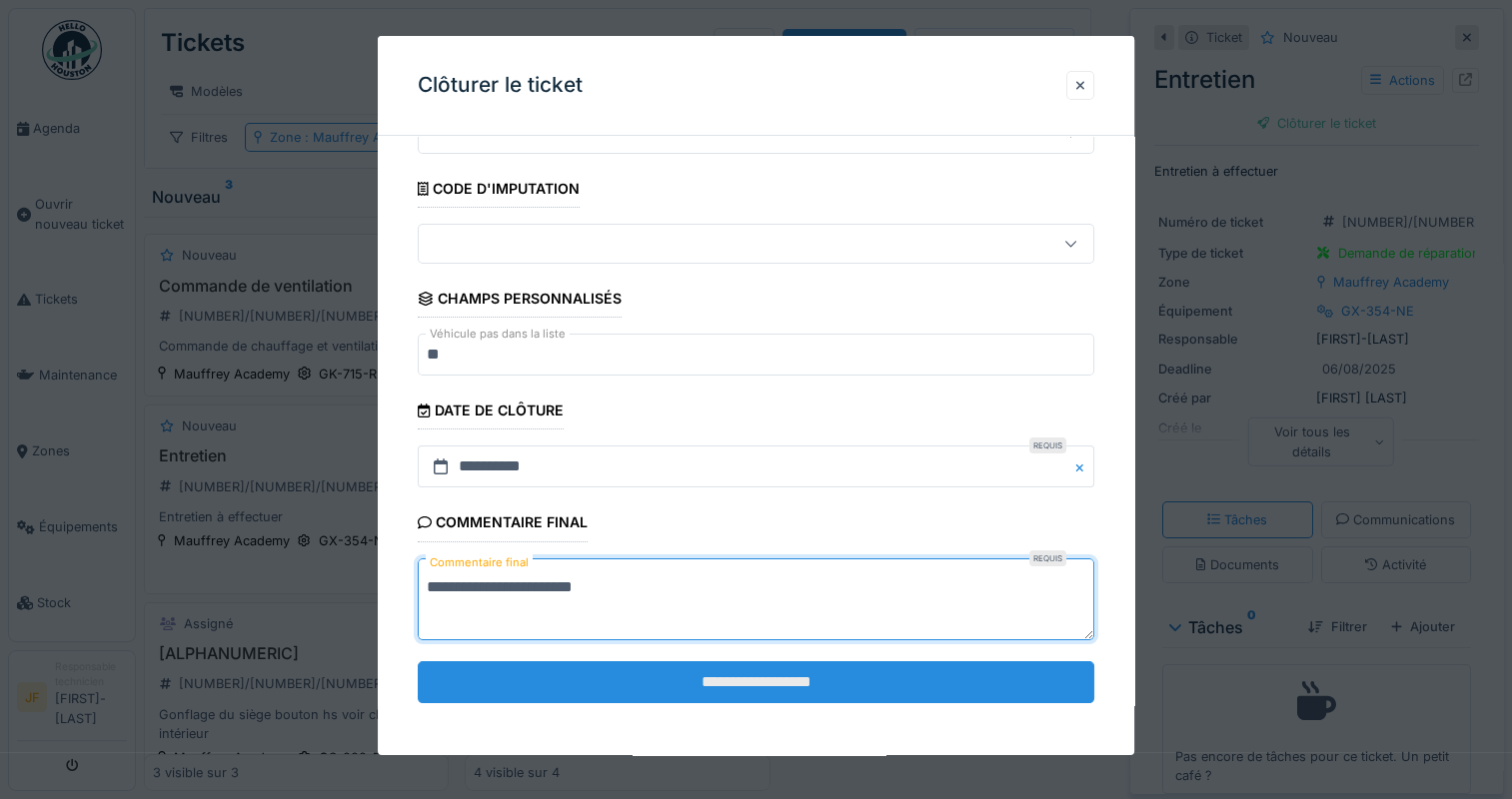 type on "**********" 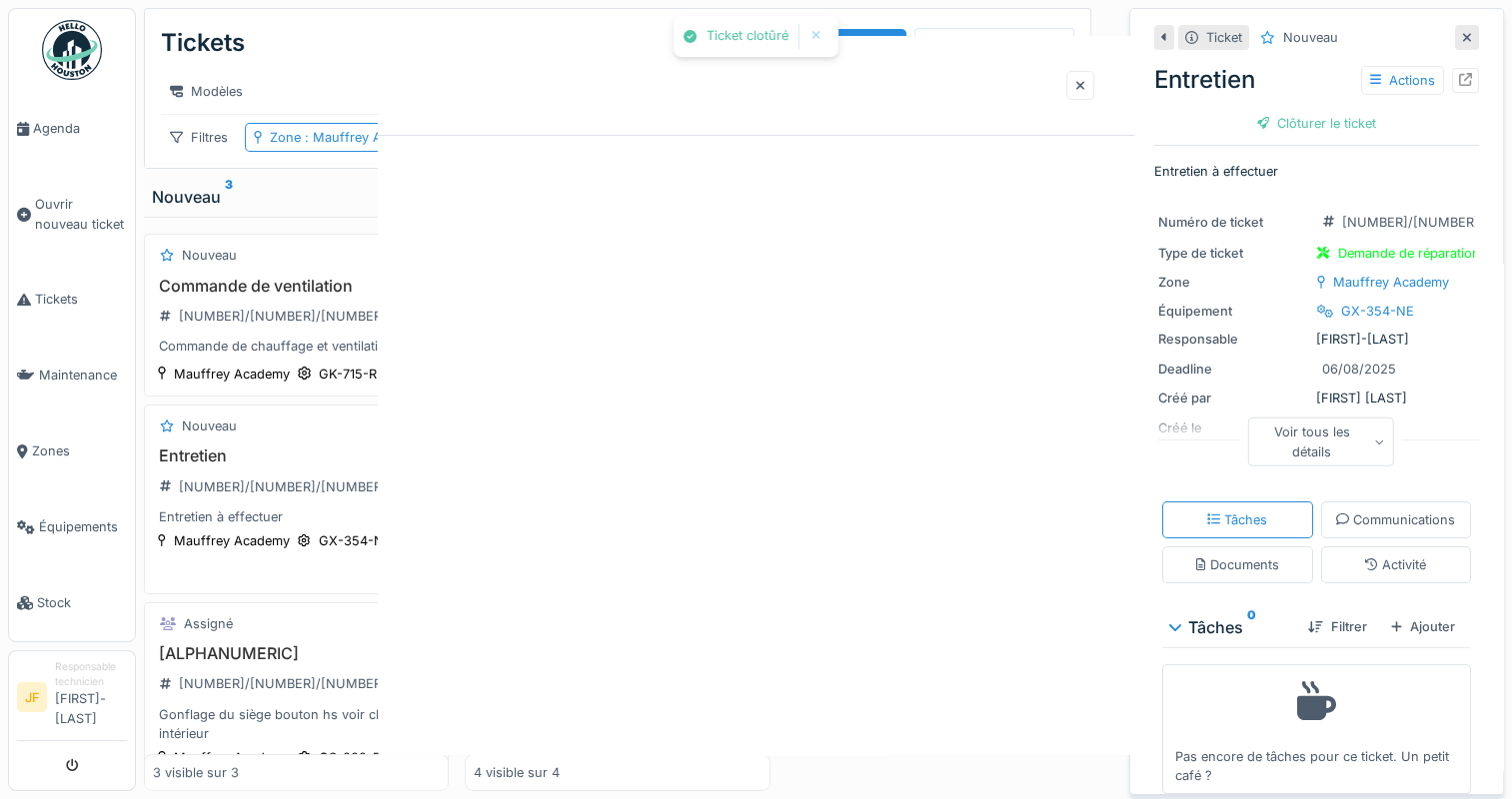 scroll, scrollTop: 0, scrollLeft: 0, axis: both 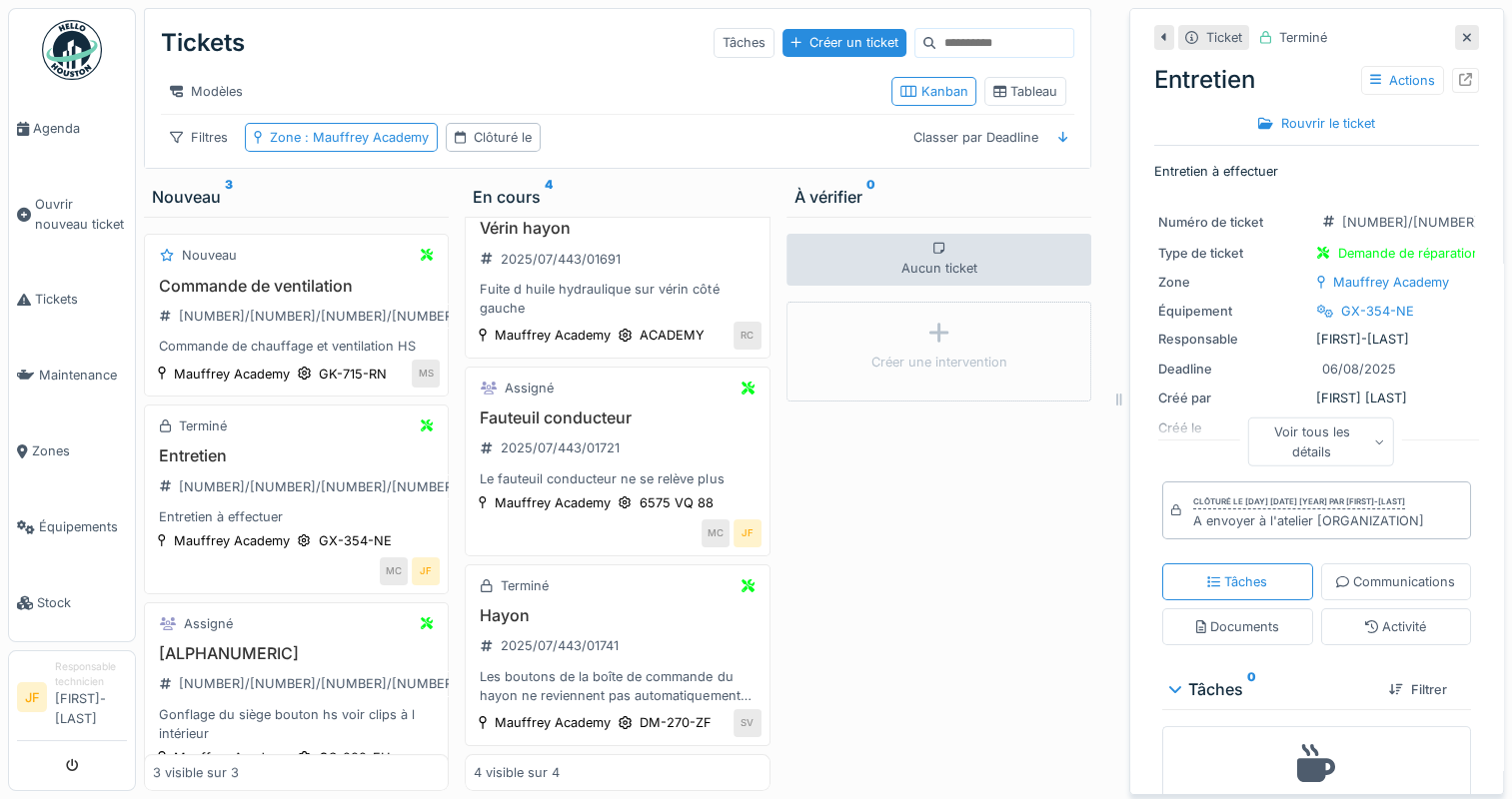 click 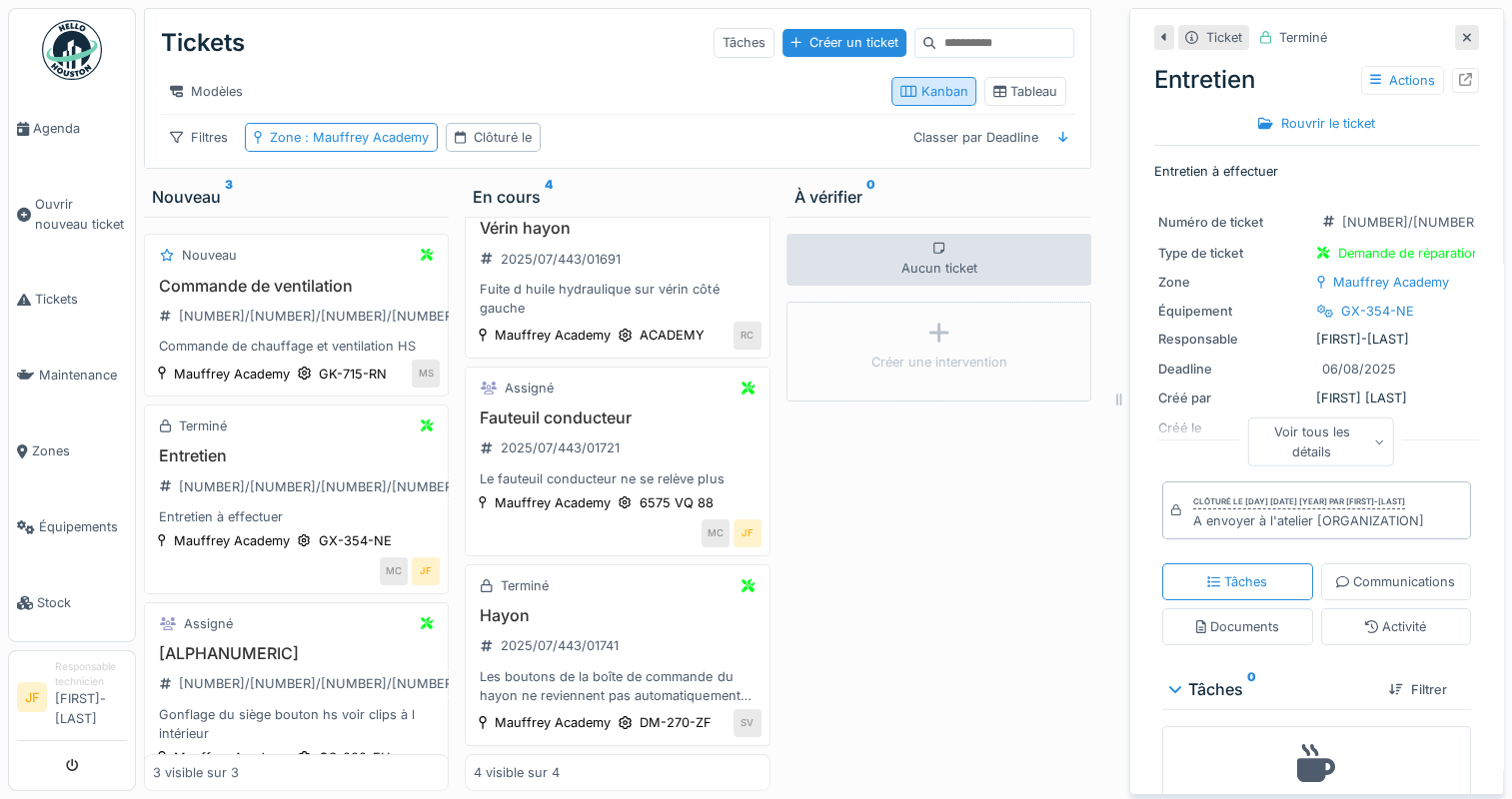 scroll, scrollTop: 163, scrollLeft: 0, axis: vertical 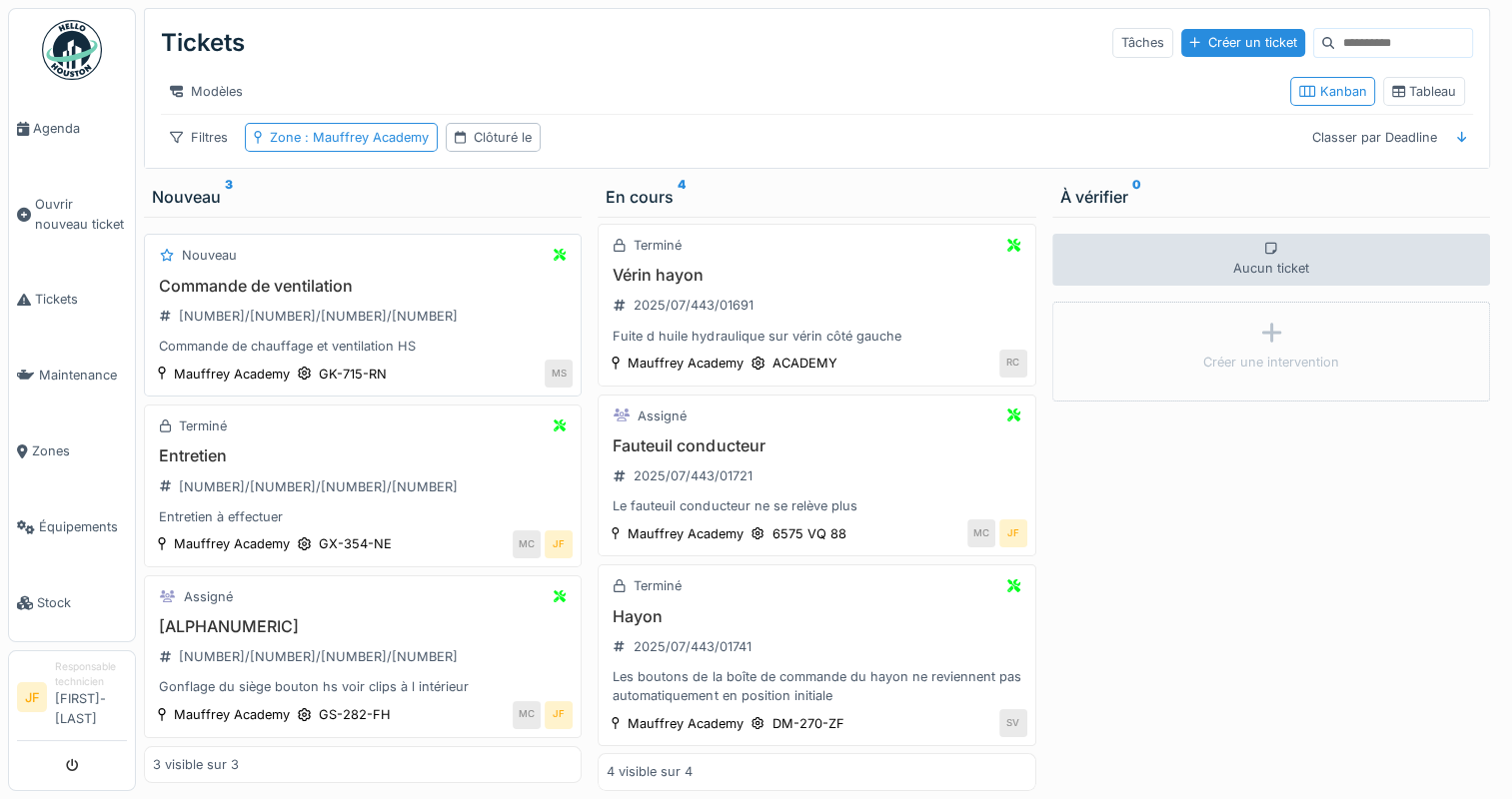 click on "Commande de ventilation" at bounding box center (363, 286) 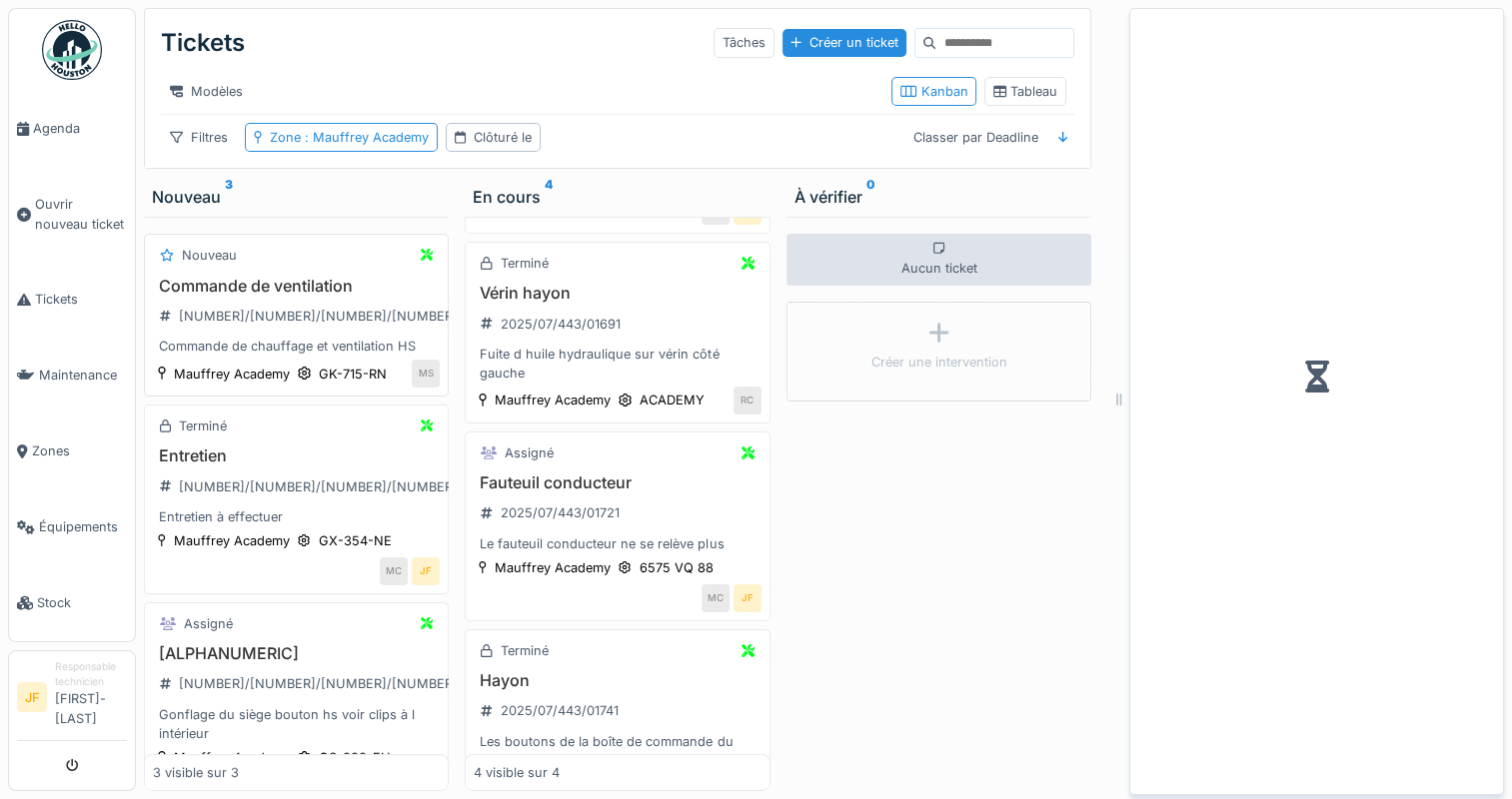 scroll, scrollTop: 282, scrollLeft: 0, axis: vertical 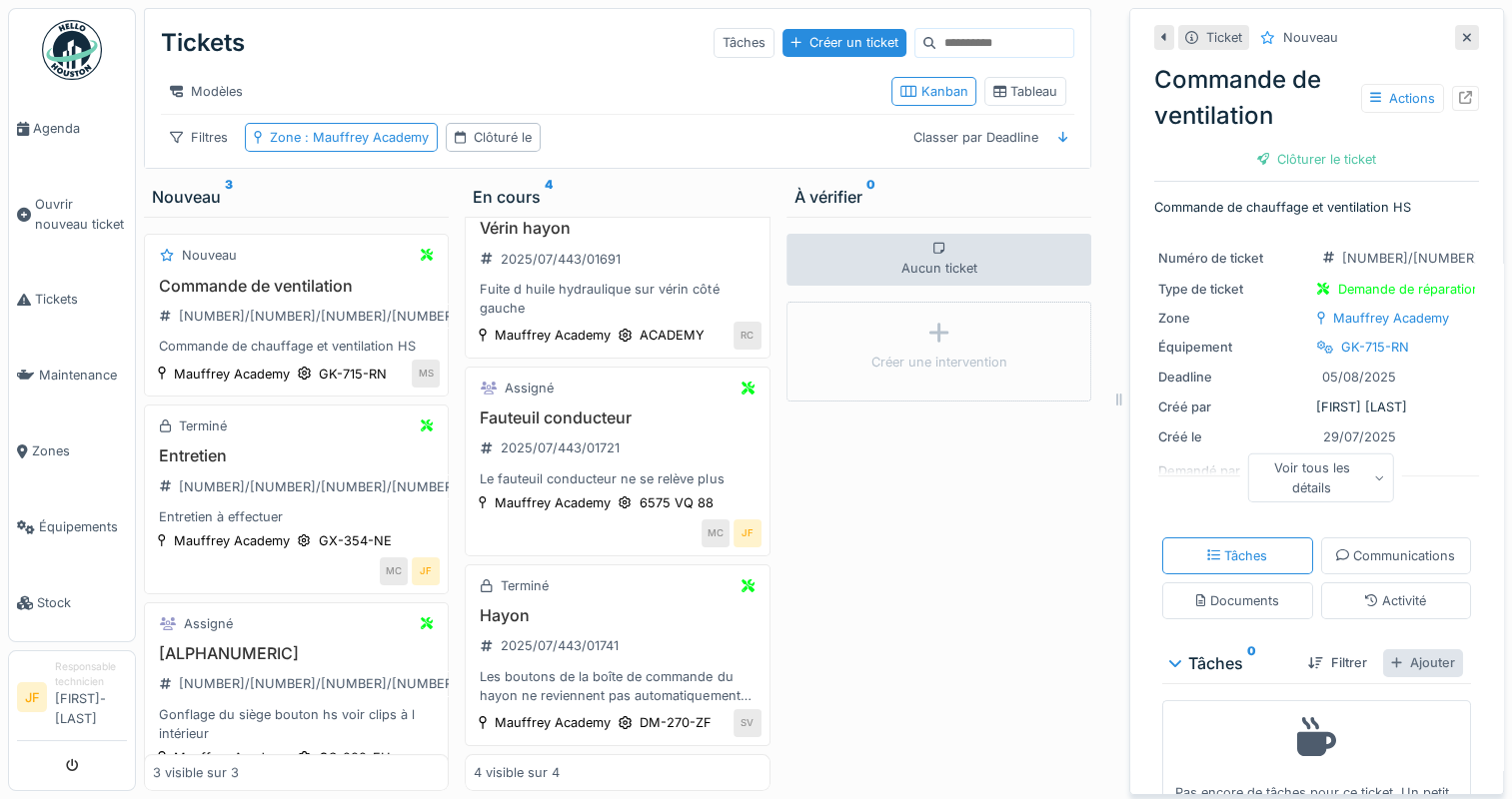 click on "Ajouter" at bounding box center [1423, 662] 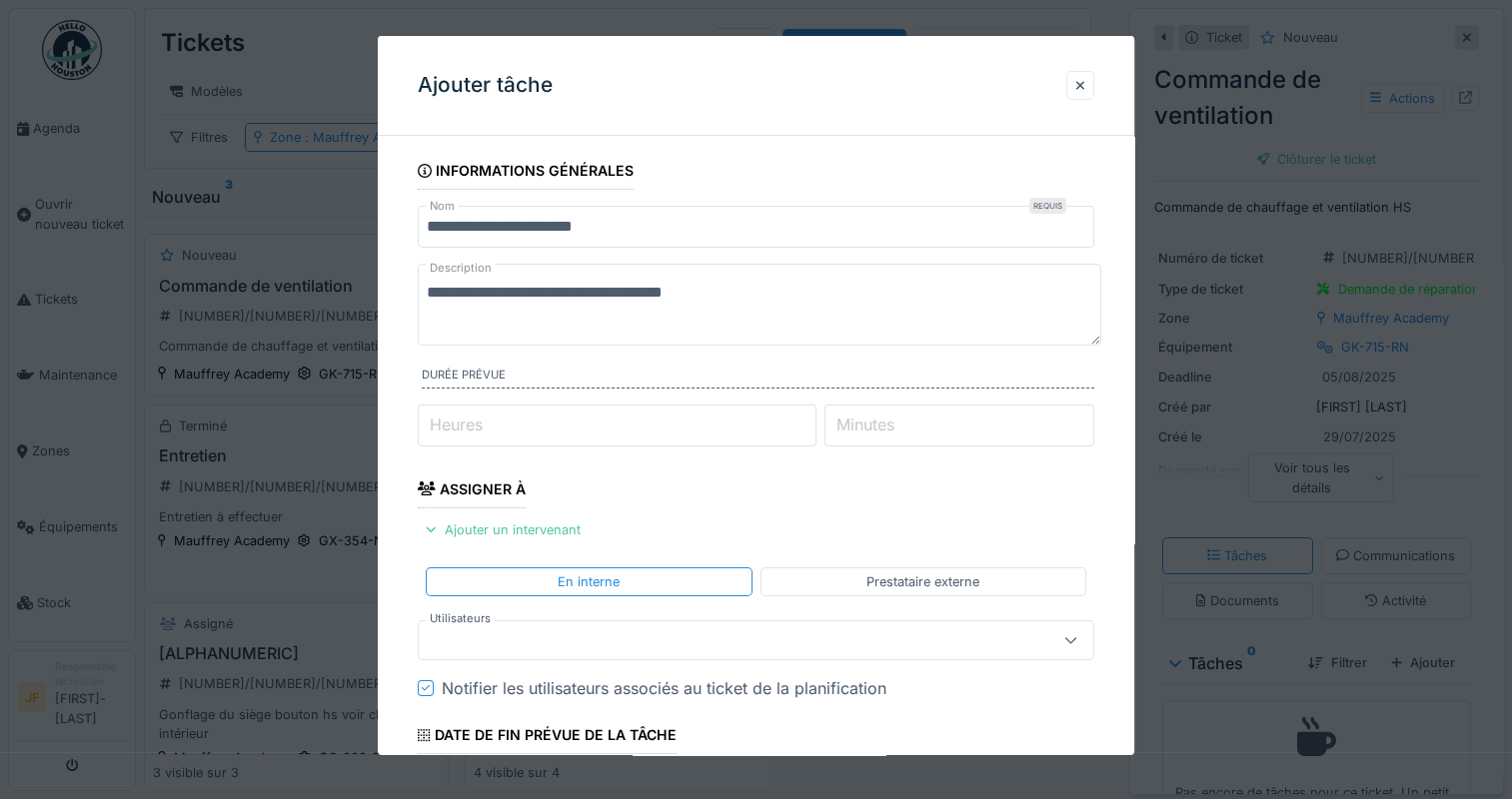 type on "*" 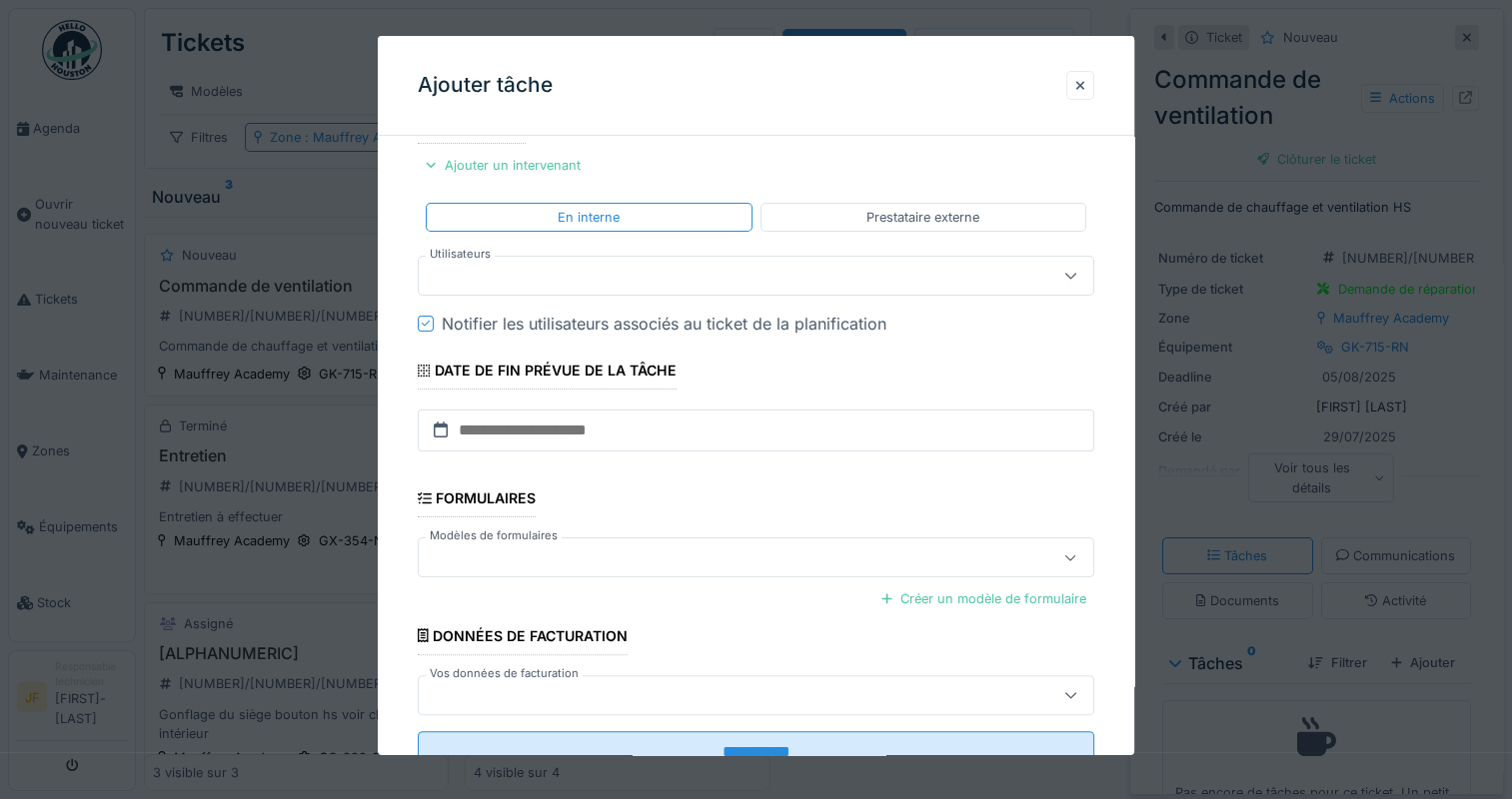 scroll, scrollTop: 335, scrollLeft: 0, axis: vertical 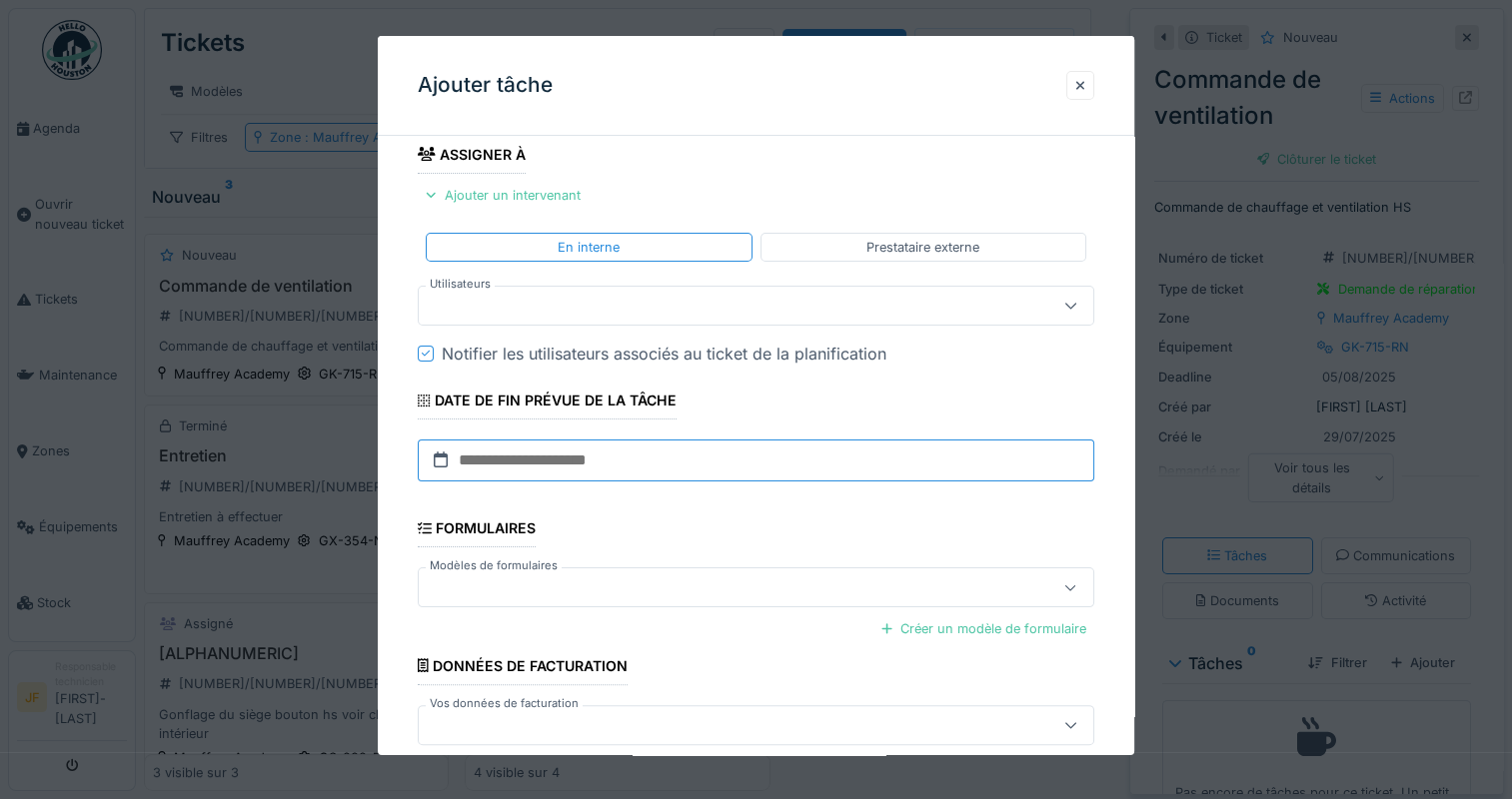 click at bounding box center (756, 460) 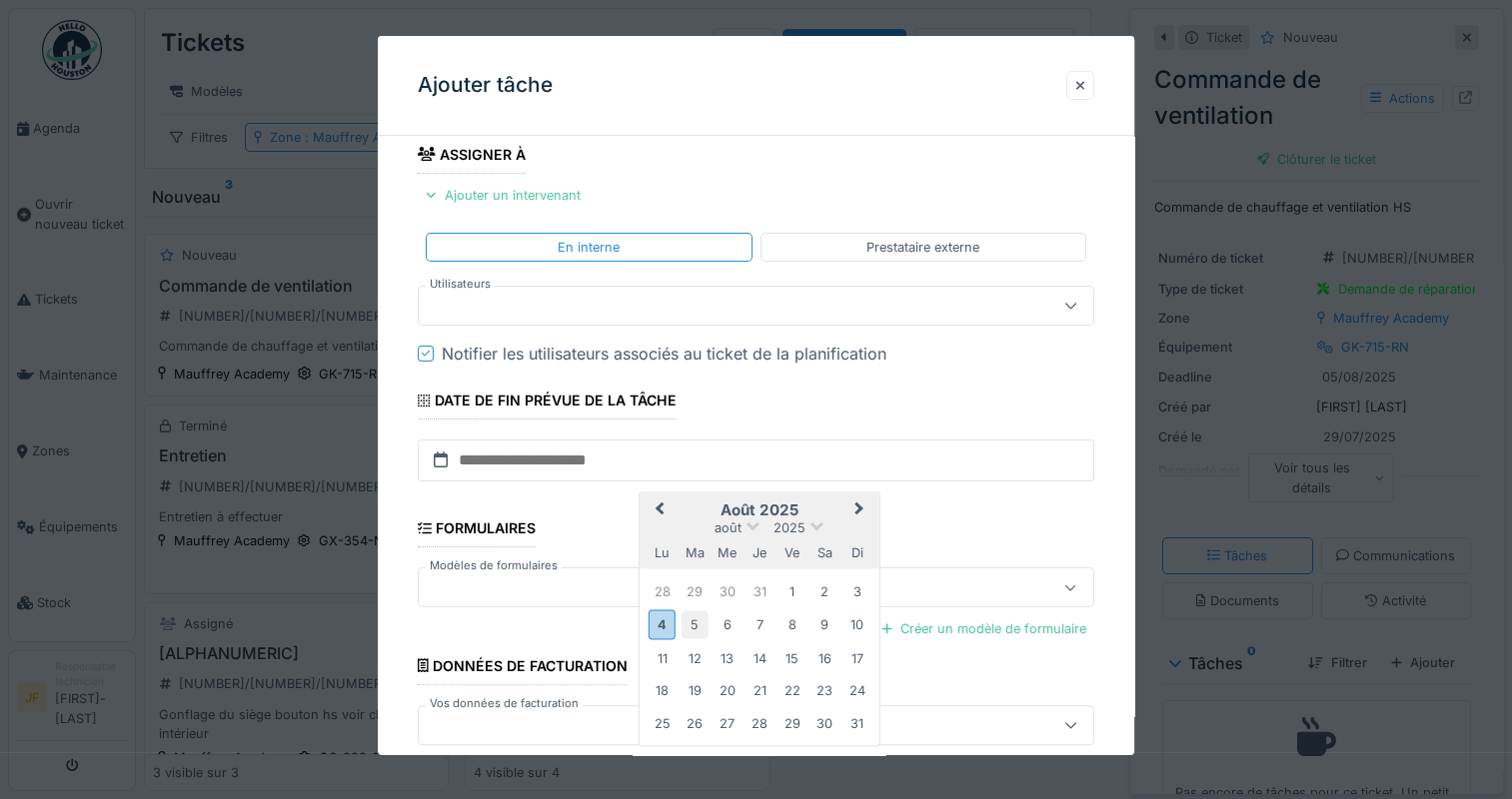 click on "5" at bounding box center (695, 624) 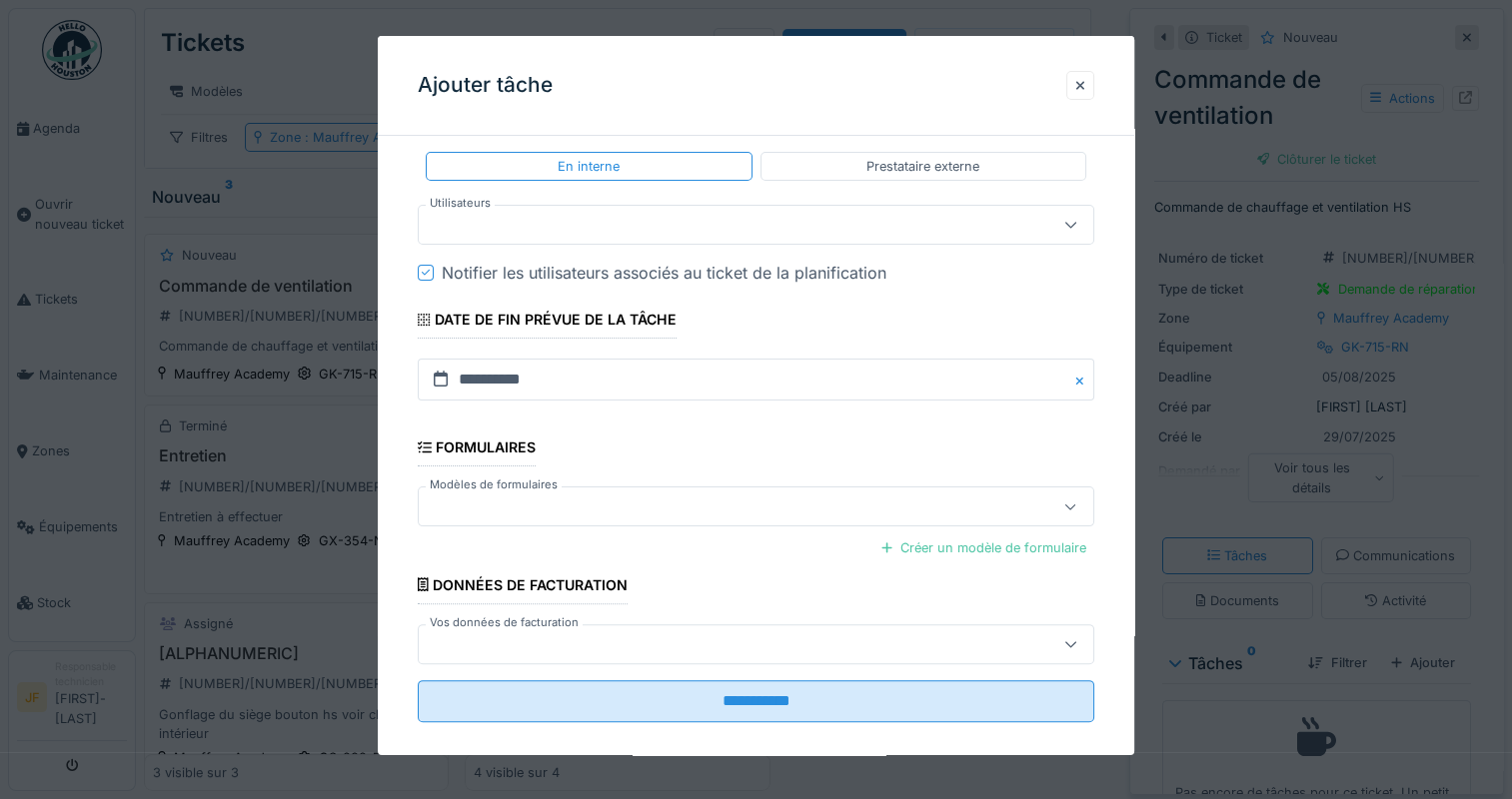 scroll, scrollTop: 434, scrollLeft: 0, axis: vertical 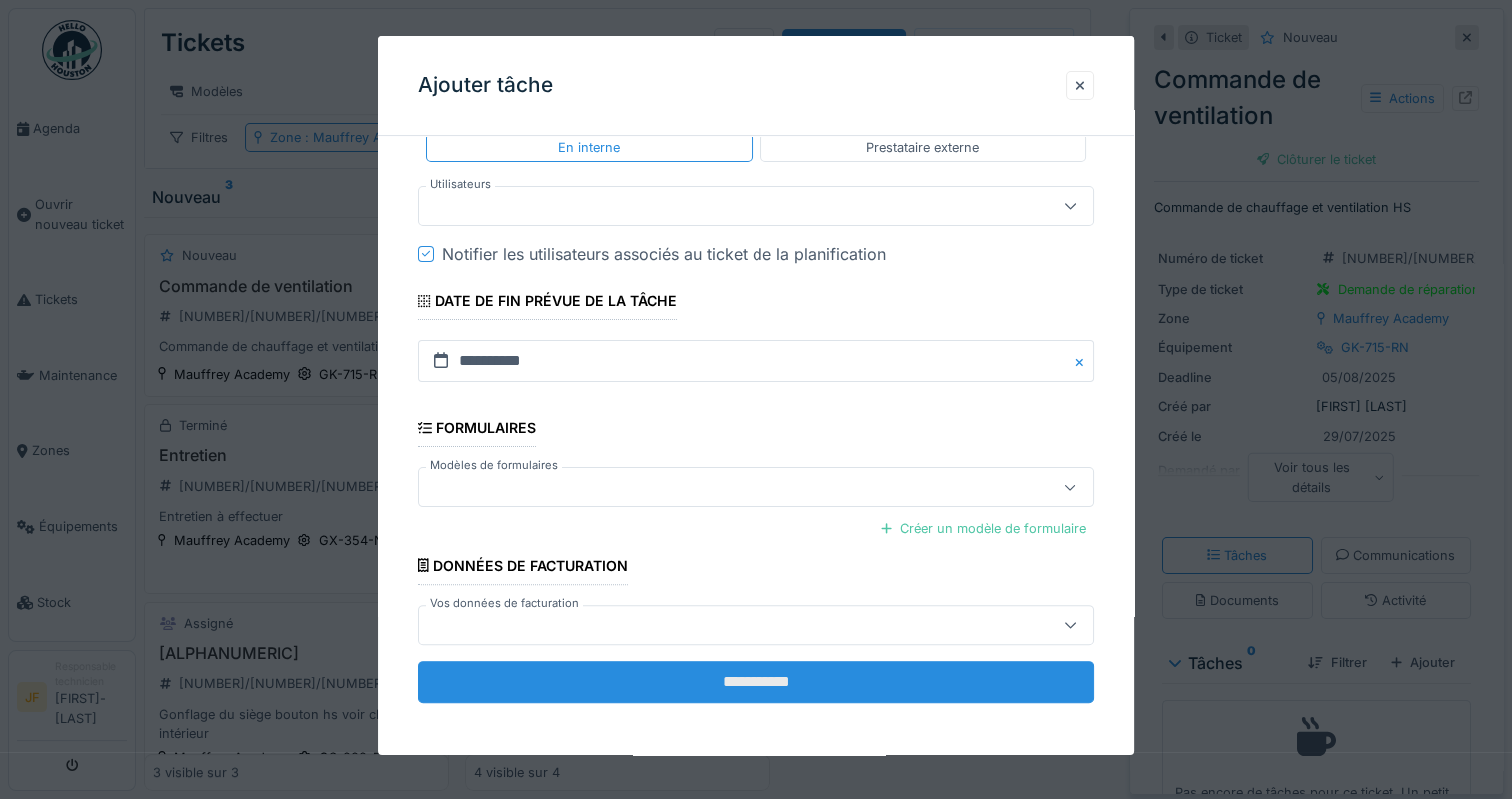 click on "**********" at bounding box center (756, 682) 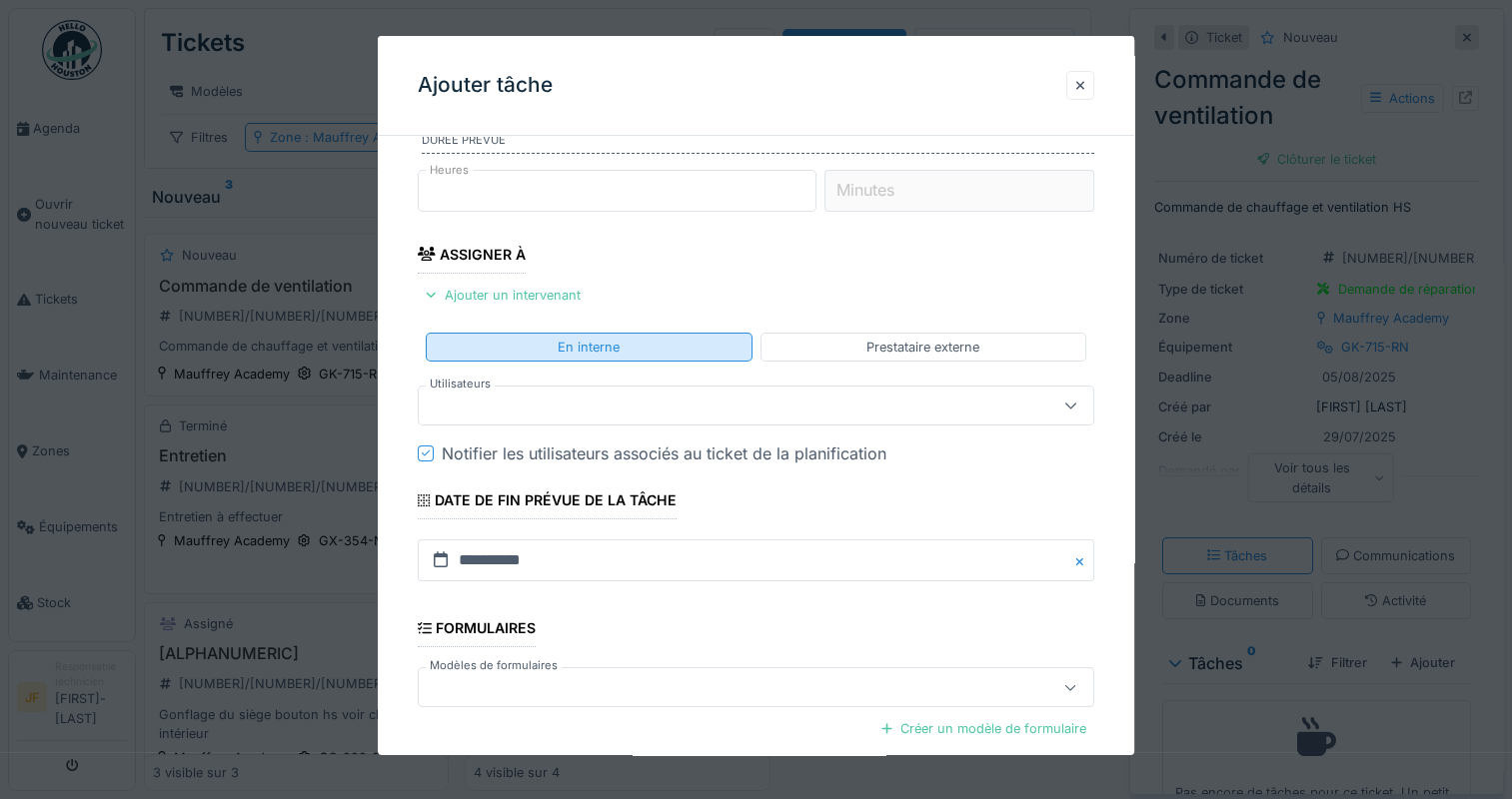 click on "**********" at bounding box center (756, 396) 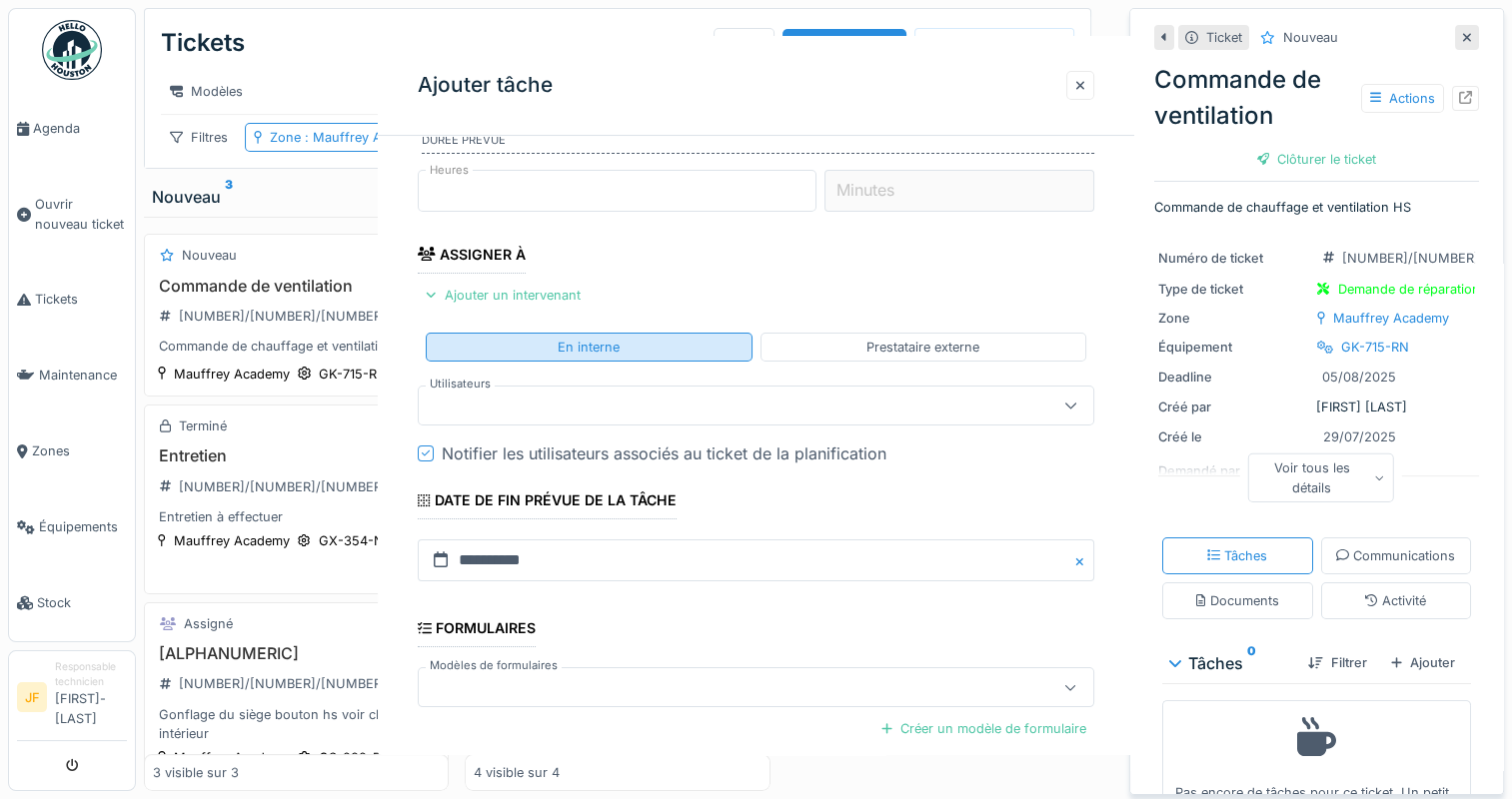 scroll, scrollTop: 0, scrollLeft: 0, axis: both 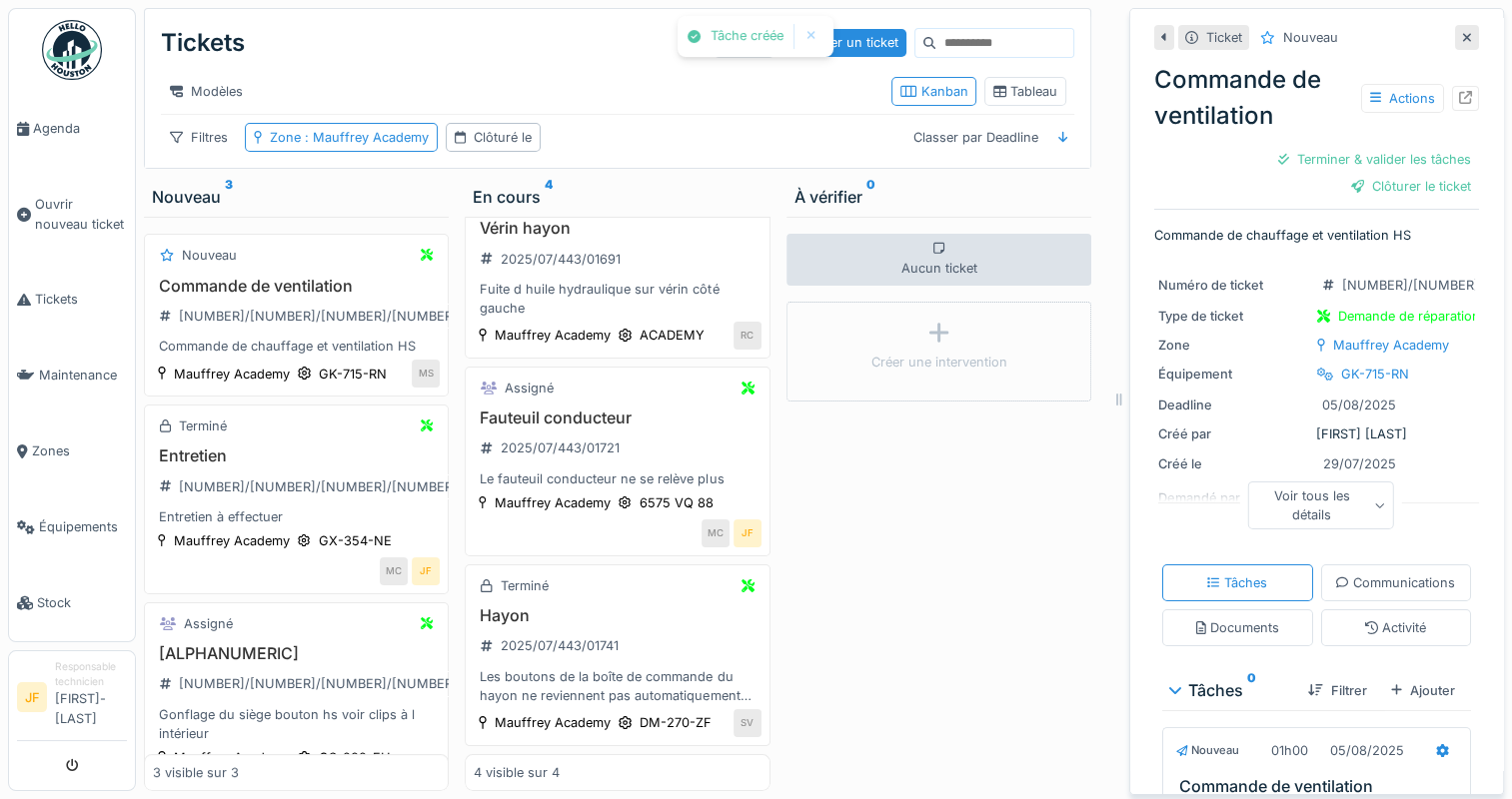 click on "Aucun ticket Créer une intervention" at bounding box center (938, 503) 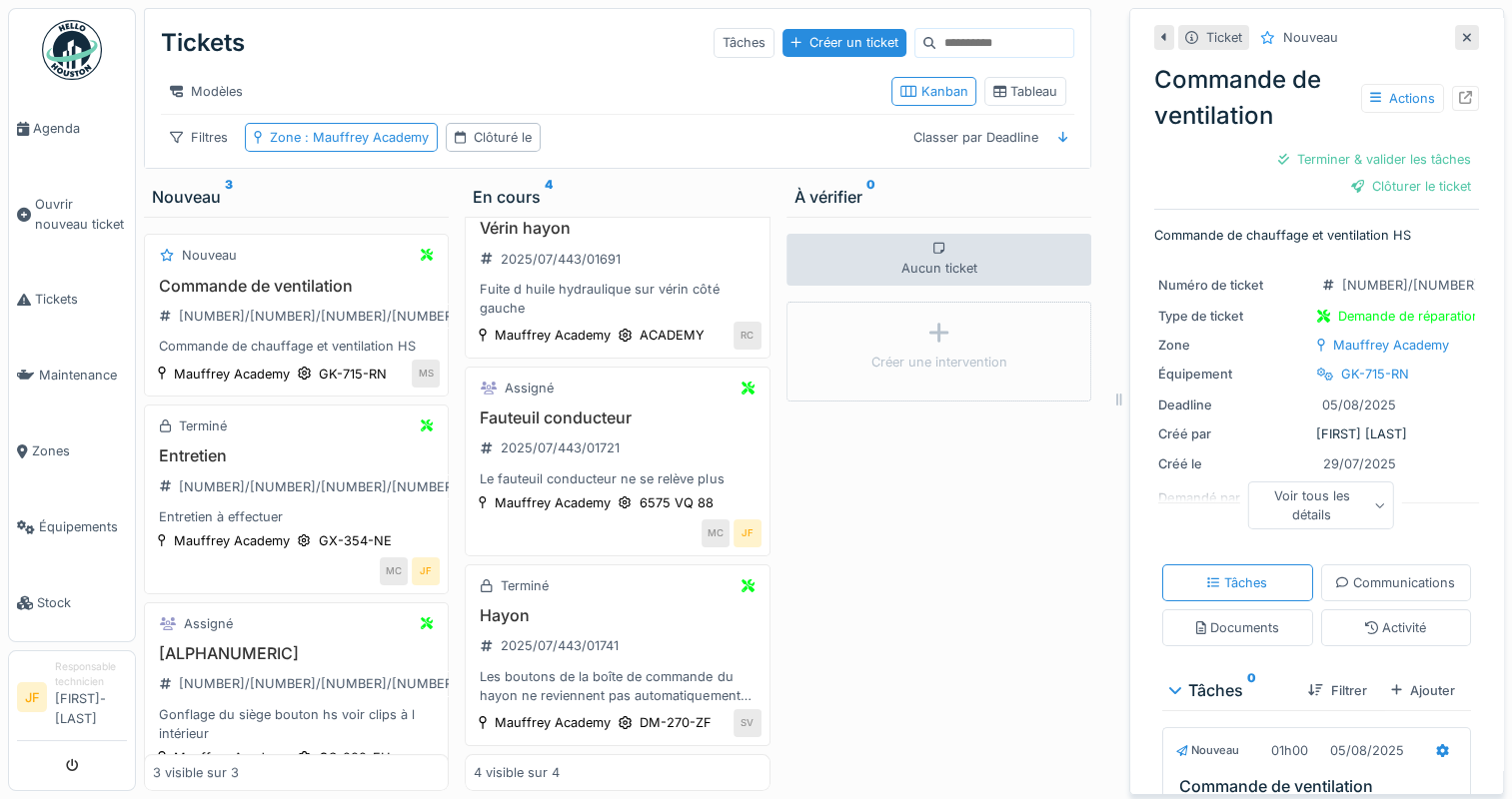 click 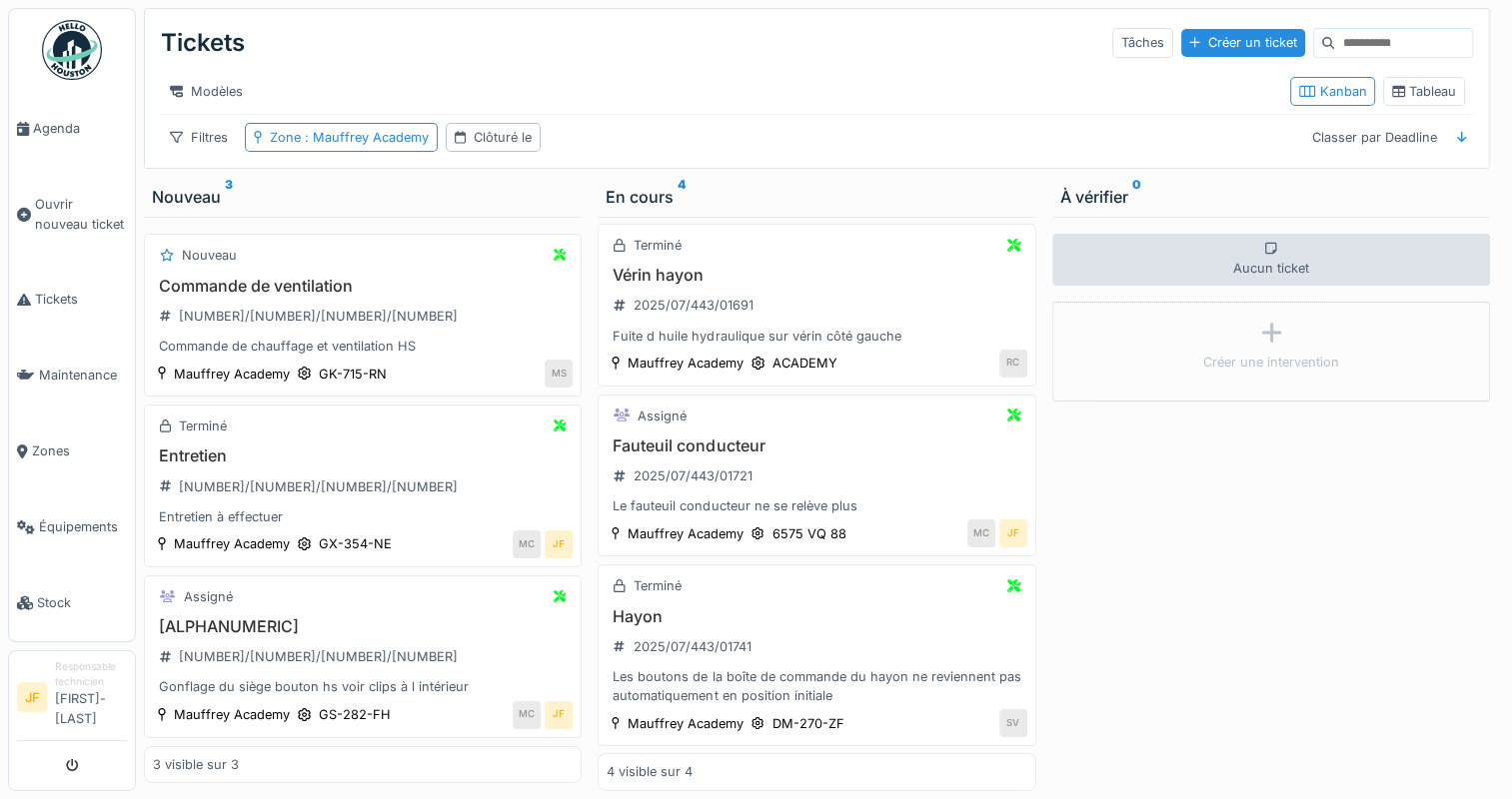 scroll, scrollTop: 163, scrollLeft: 0, axis: vertical 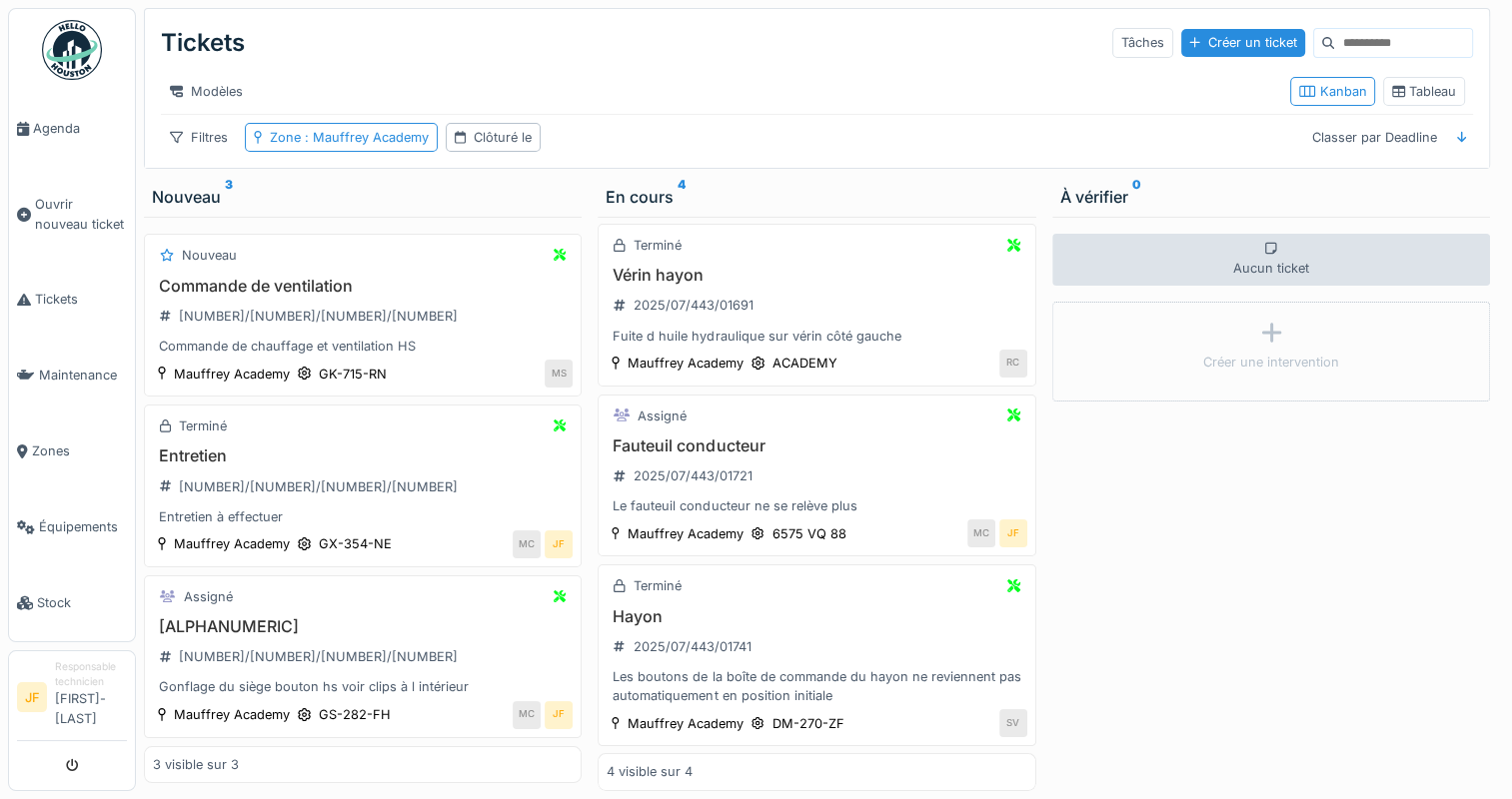 click on "Aucun ticket Créer une intervention" at bounding box center (1271, 503) 